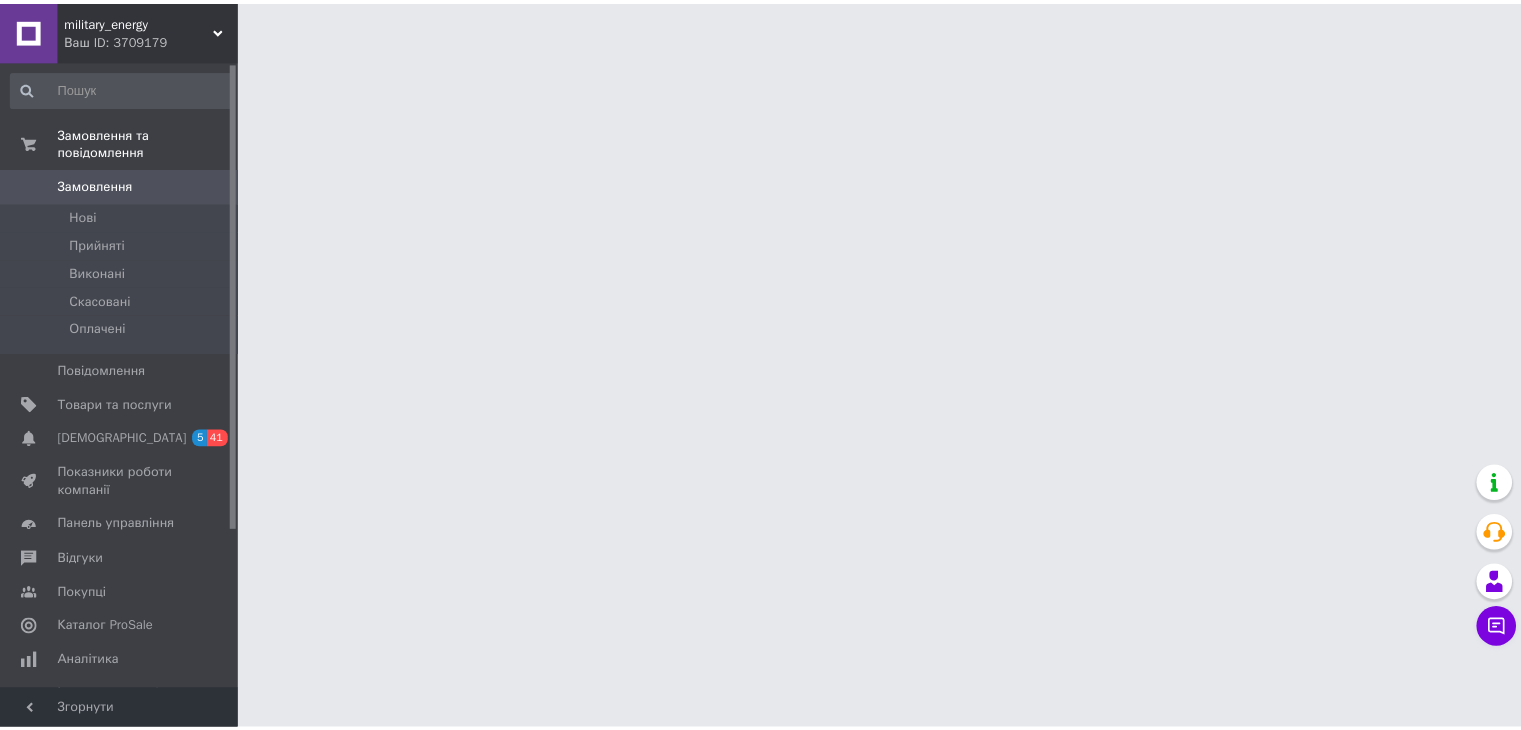 scroll, scrollTop: 0, scrollLeft: 0, axis: both 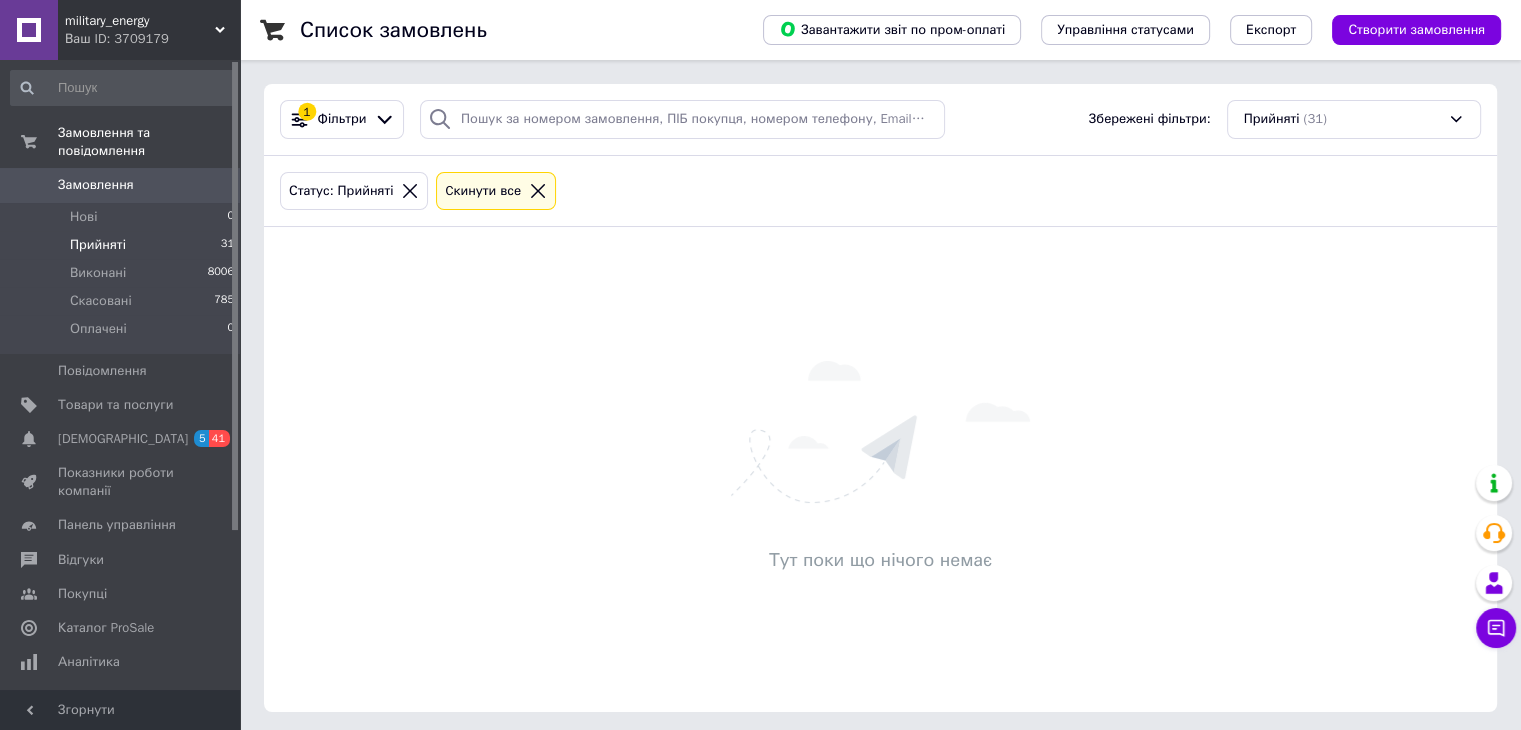 click on "Ваш ID: 3709179" at bounding box center (152, 39) 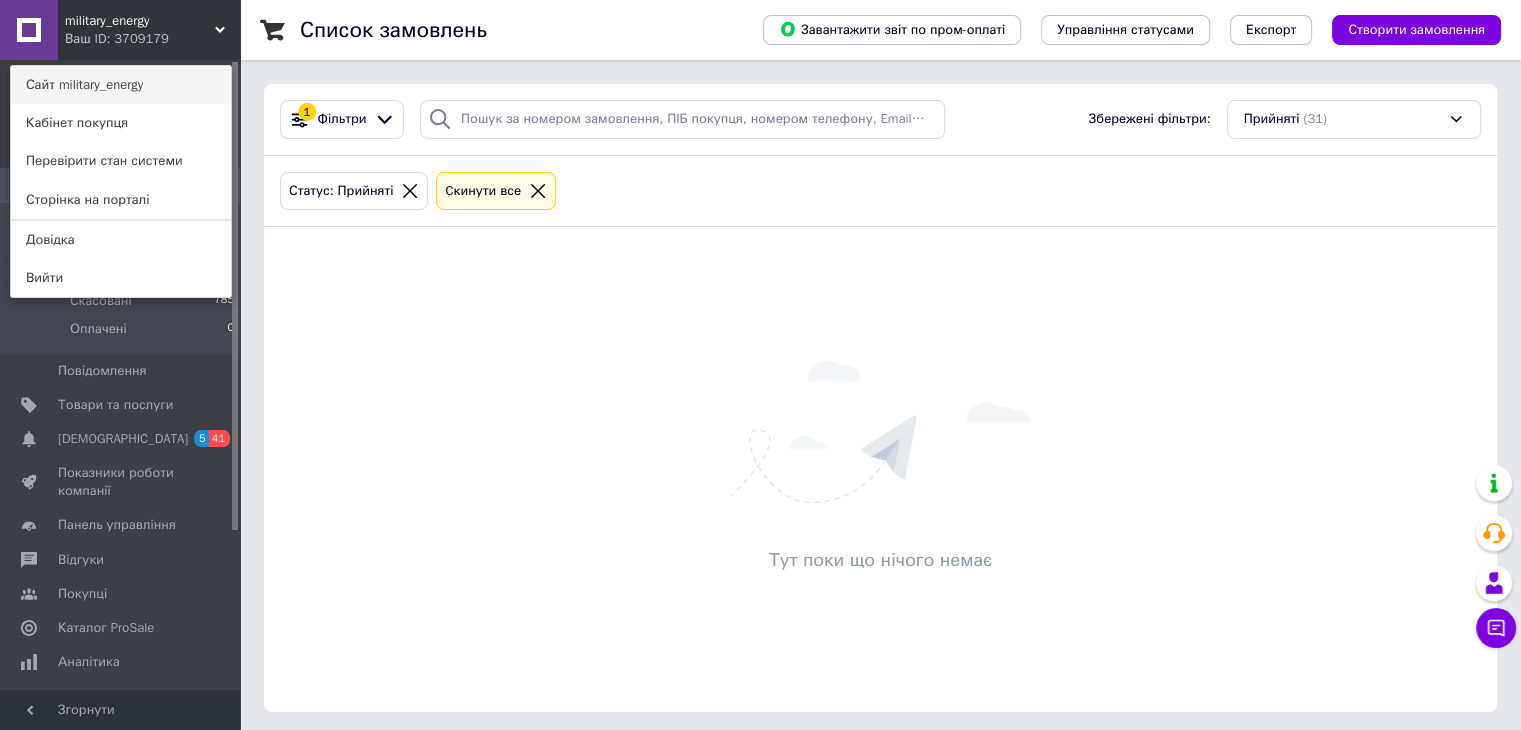 click on "Сайт military_energy" at bounding box center (121, 85) 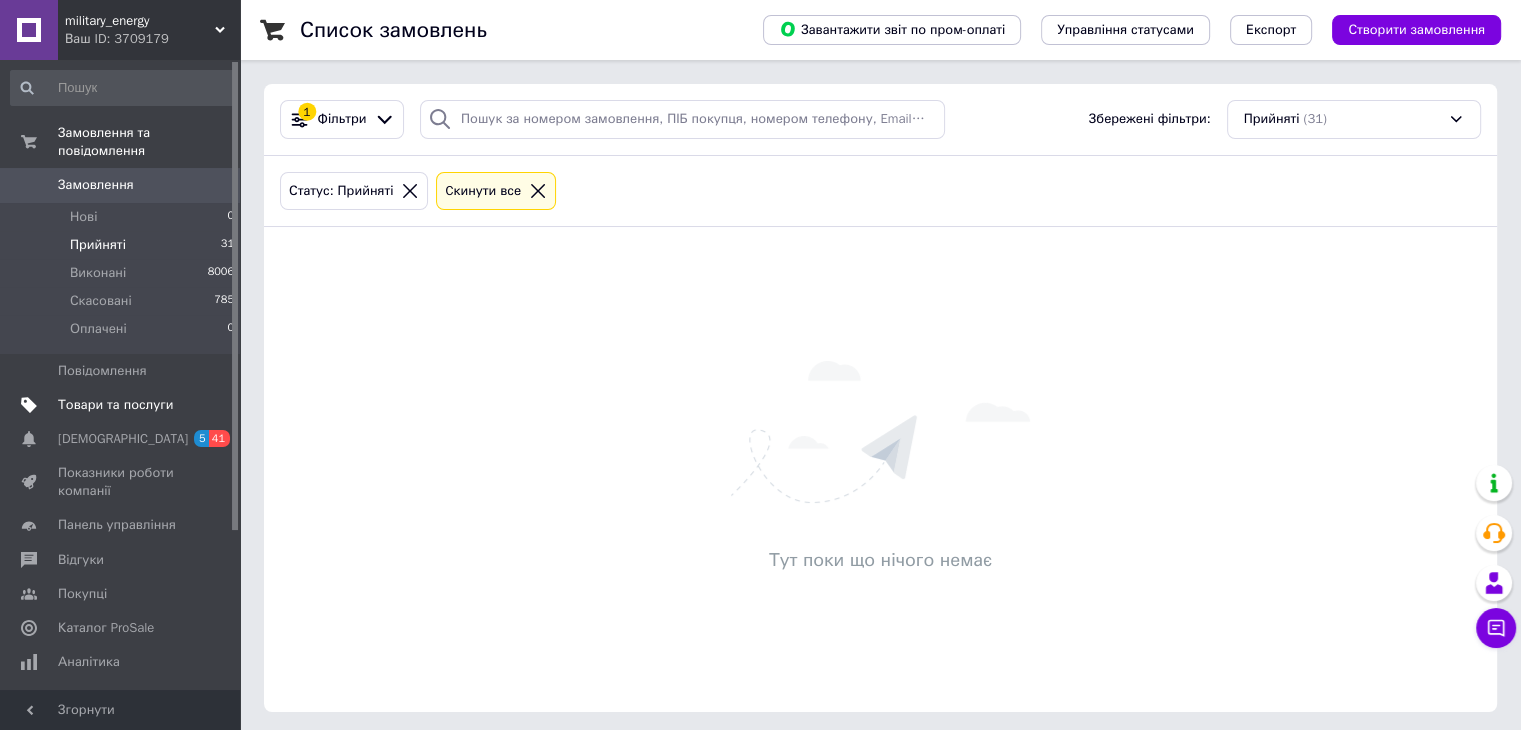 click on "Товари та послуги" at bounding box center [115, 405] 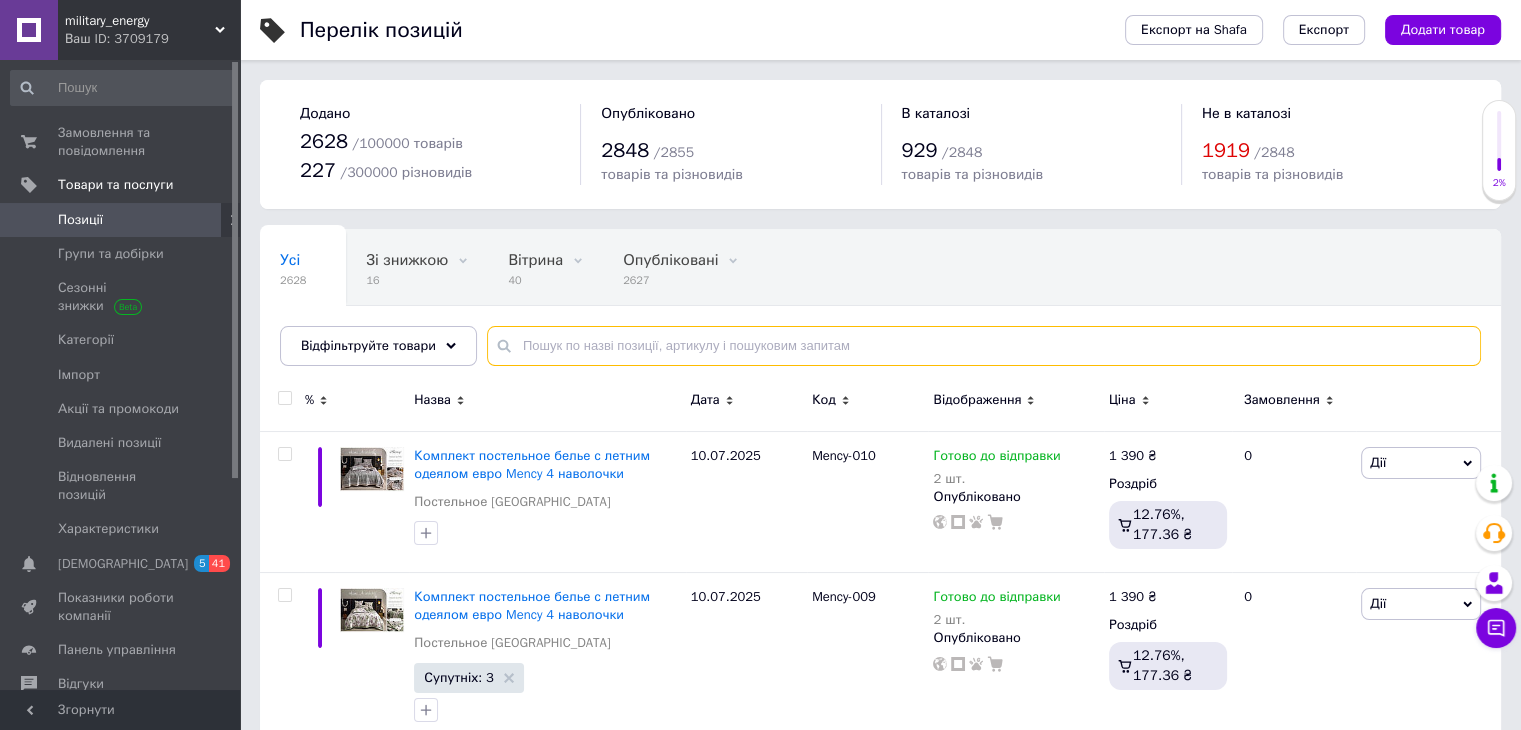 click at bounding box center (984, 346) 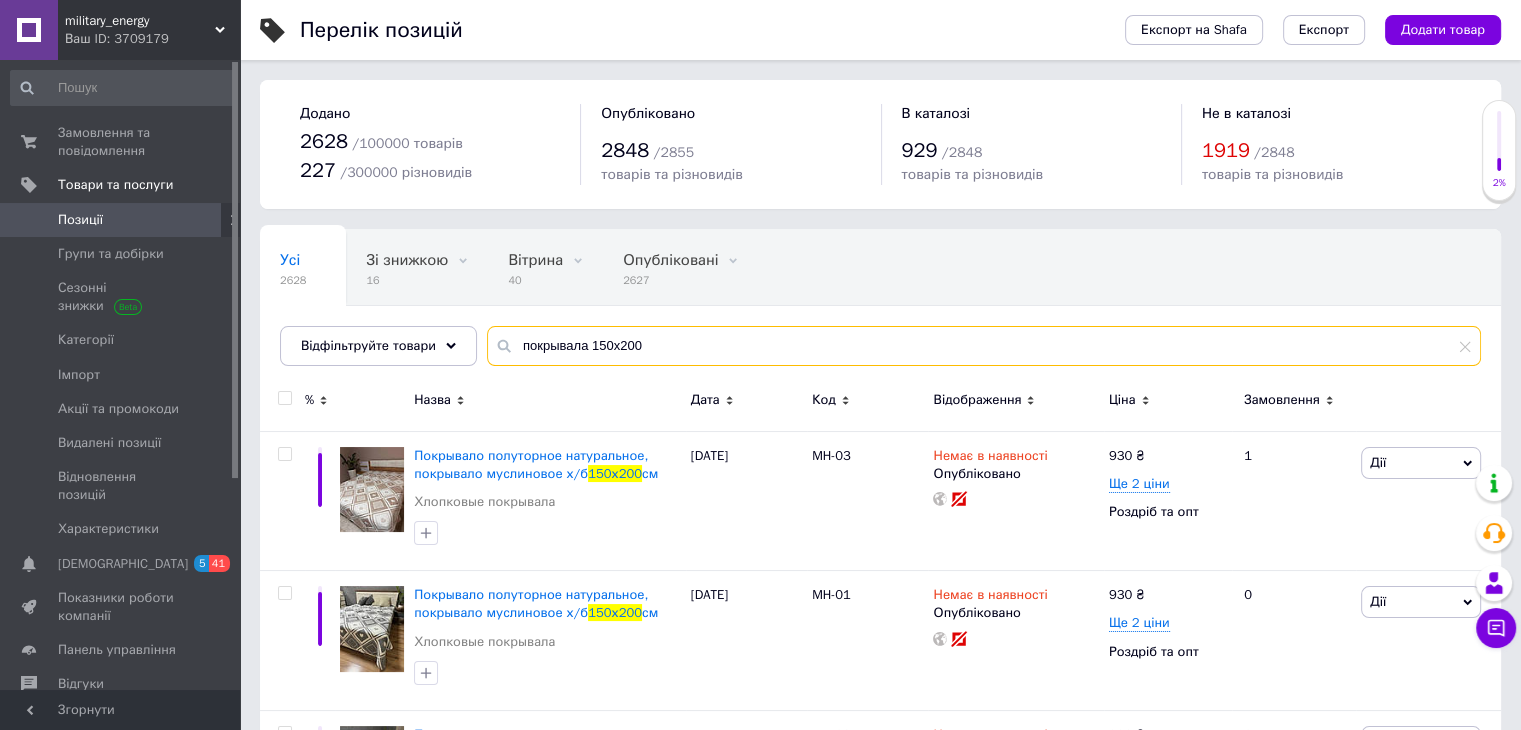 click on "покрывала 150х200" at bounding box center [984, 346] 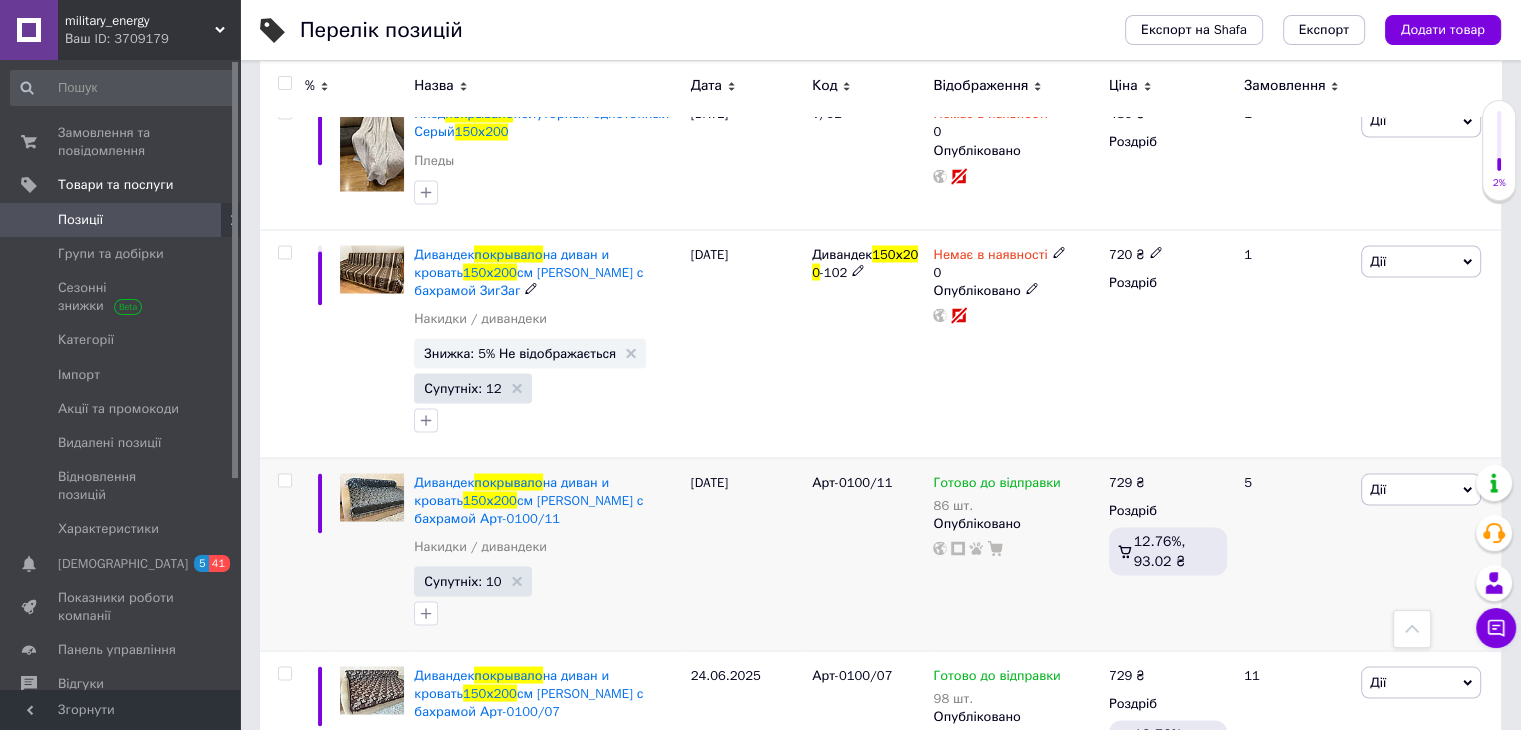 scroll, scrollTop: 3600, scrollLeft: 0, axis: vertical 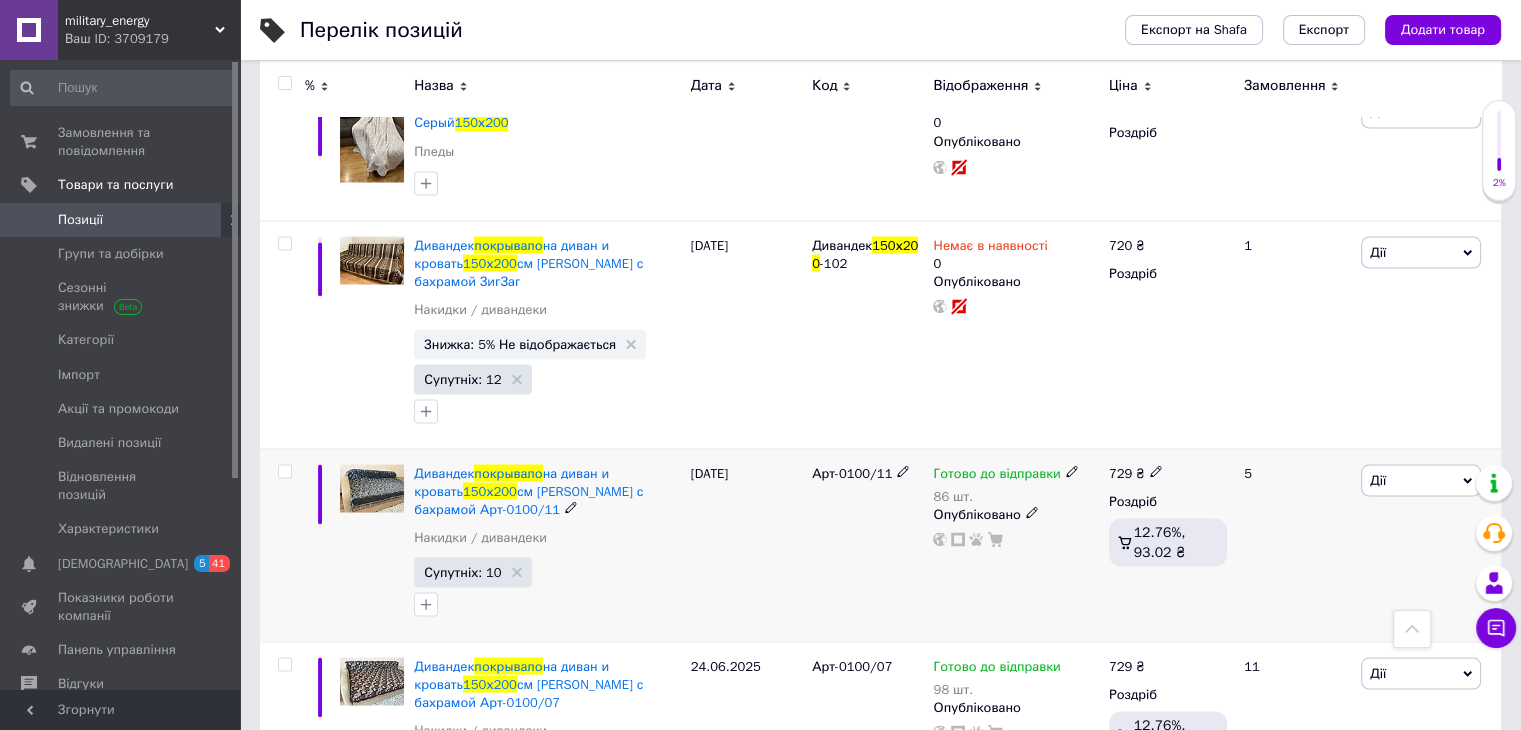 type on "покрывало 150х200" 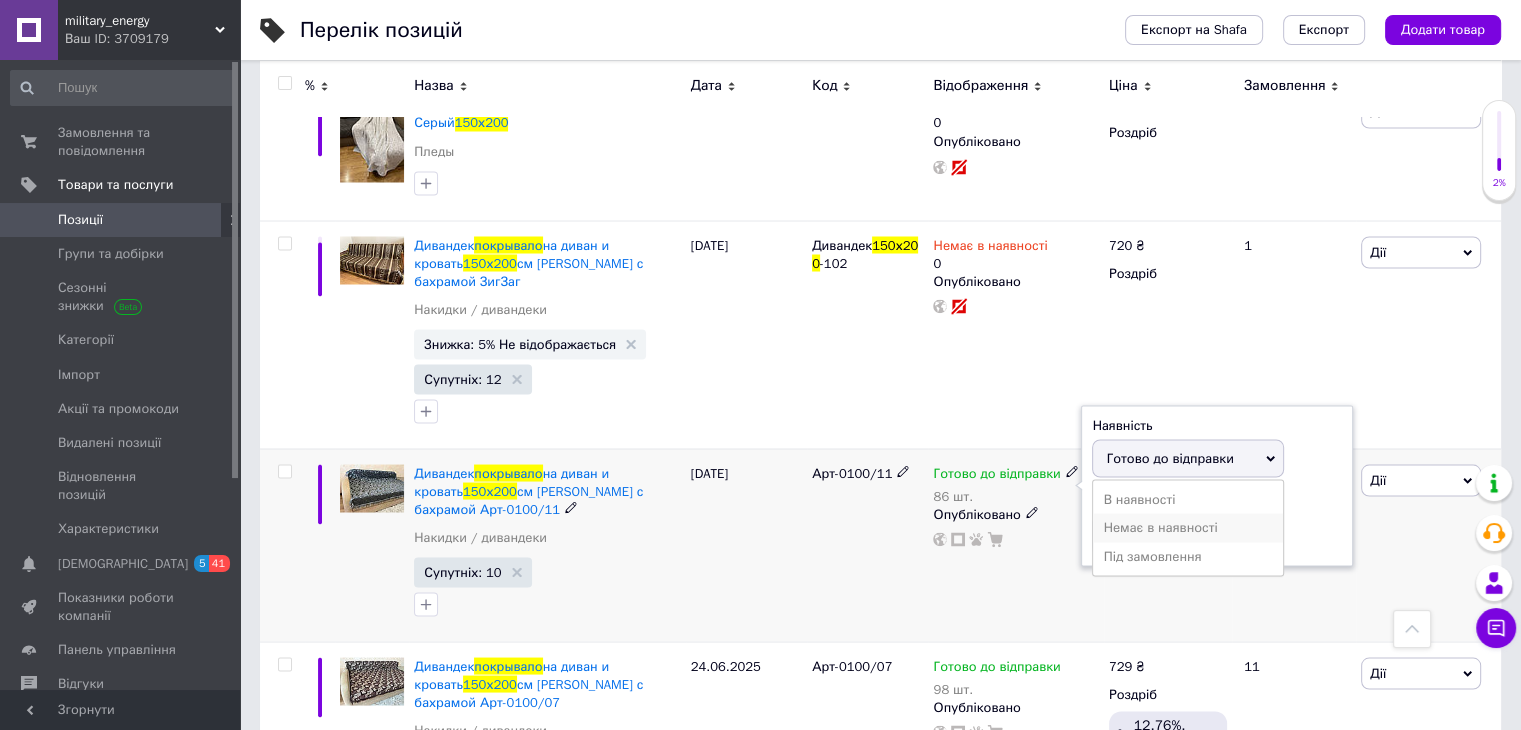 click on "Немає в наявності" at bounding box center [1188, 527] 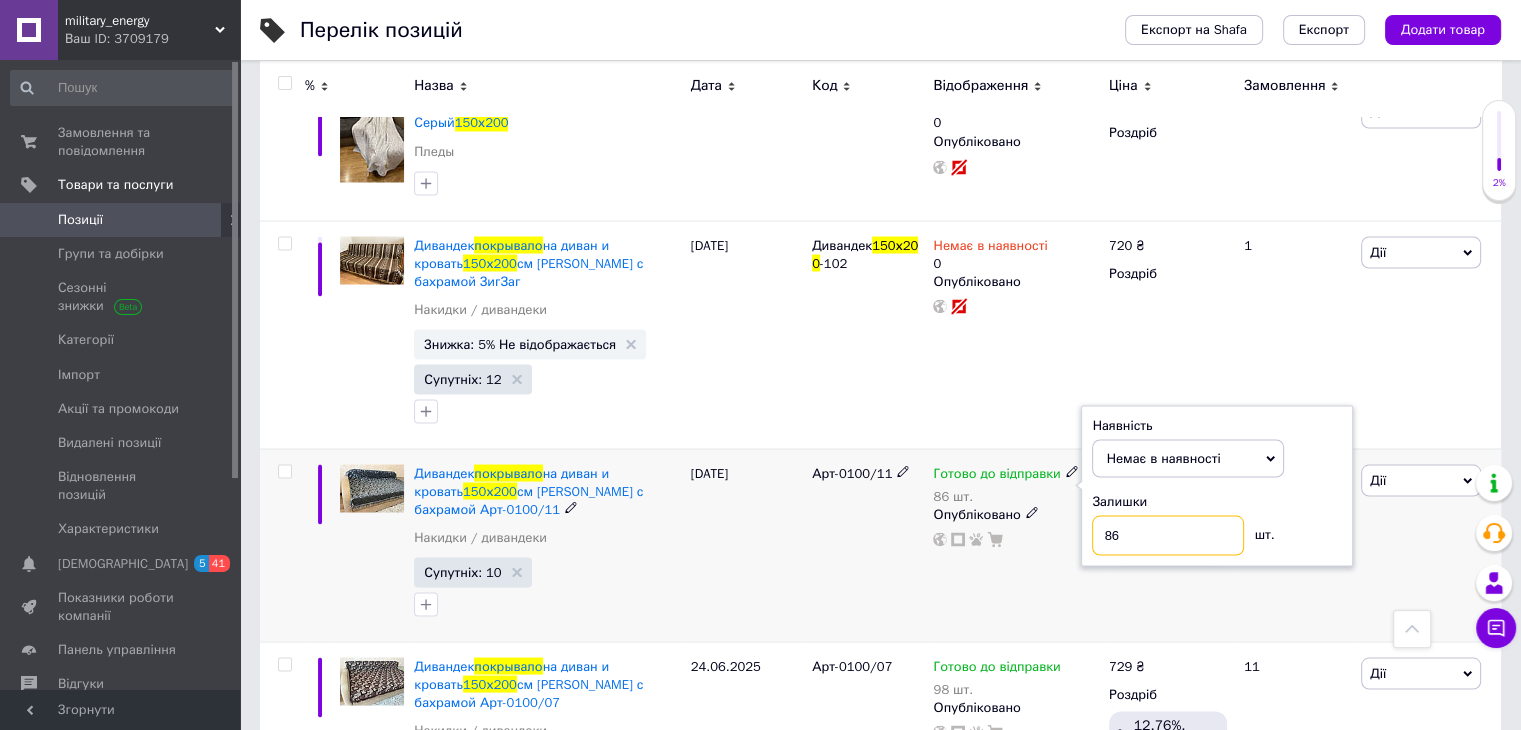 click on "86" at bounding box center (1168, 535) 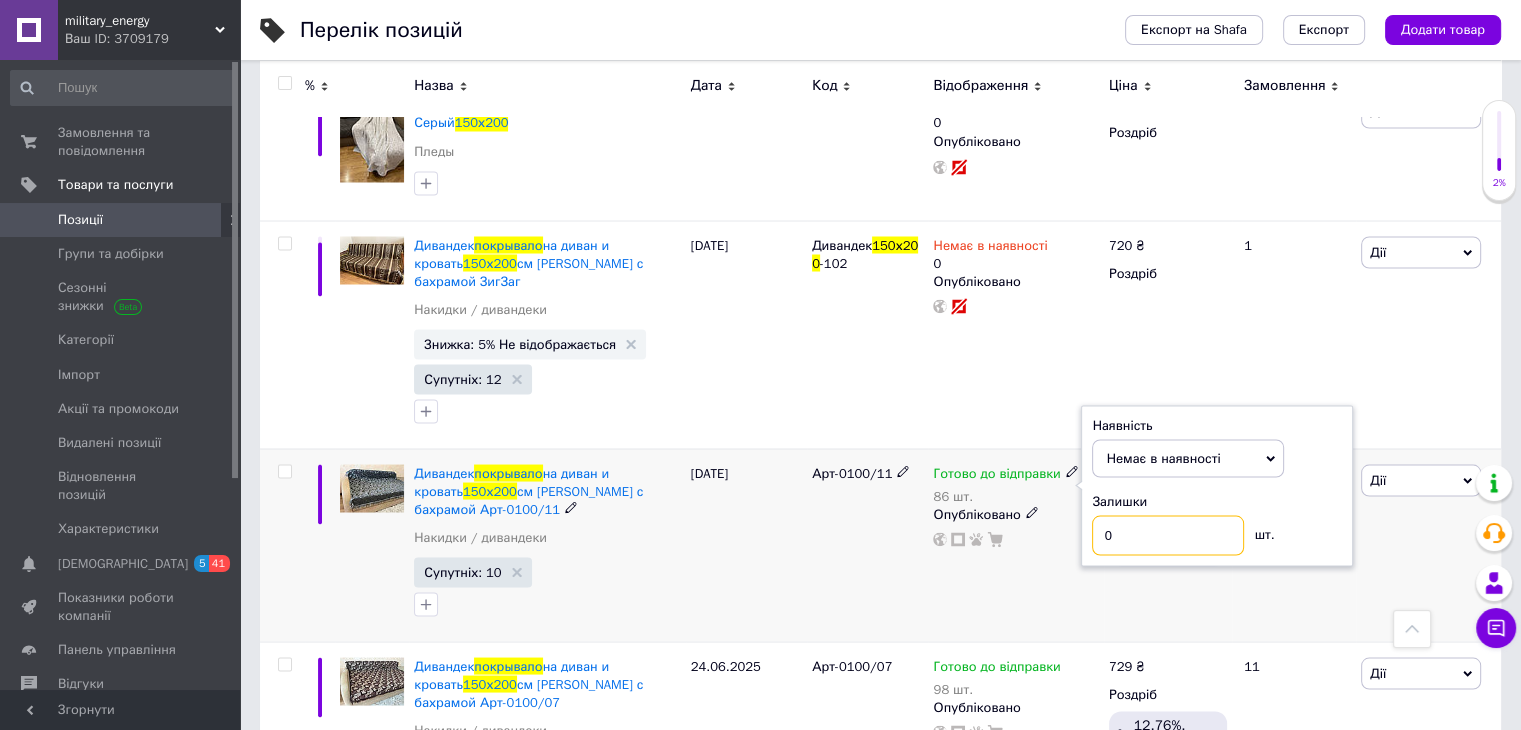type on "0" 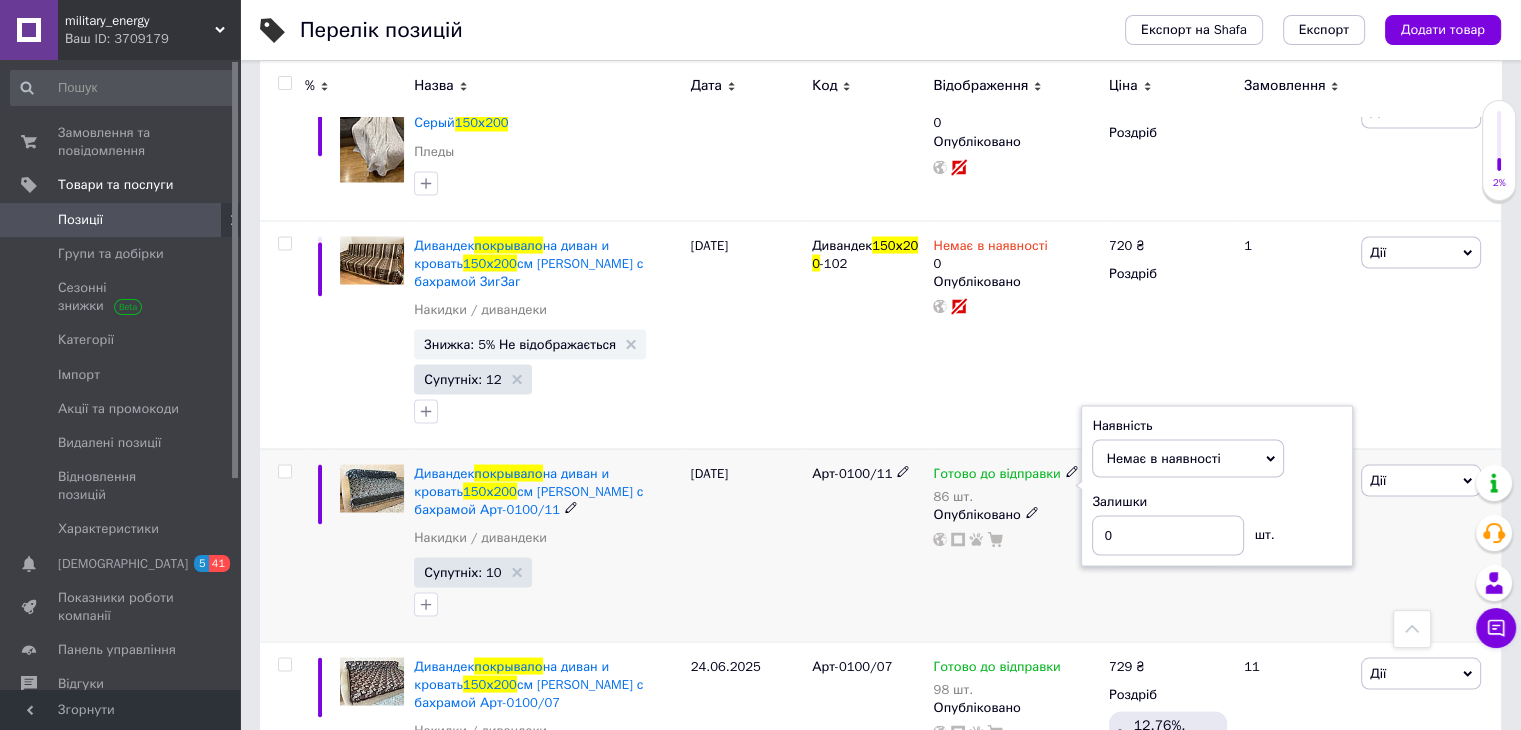 click on "Готово до відправки 86 шт. Наявність Немає в наявності В наявності Під замовлення Готово до відправки Залишки 0 шт. Опубліковано" at bounding box center (1015, 544) 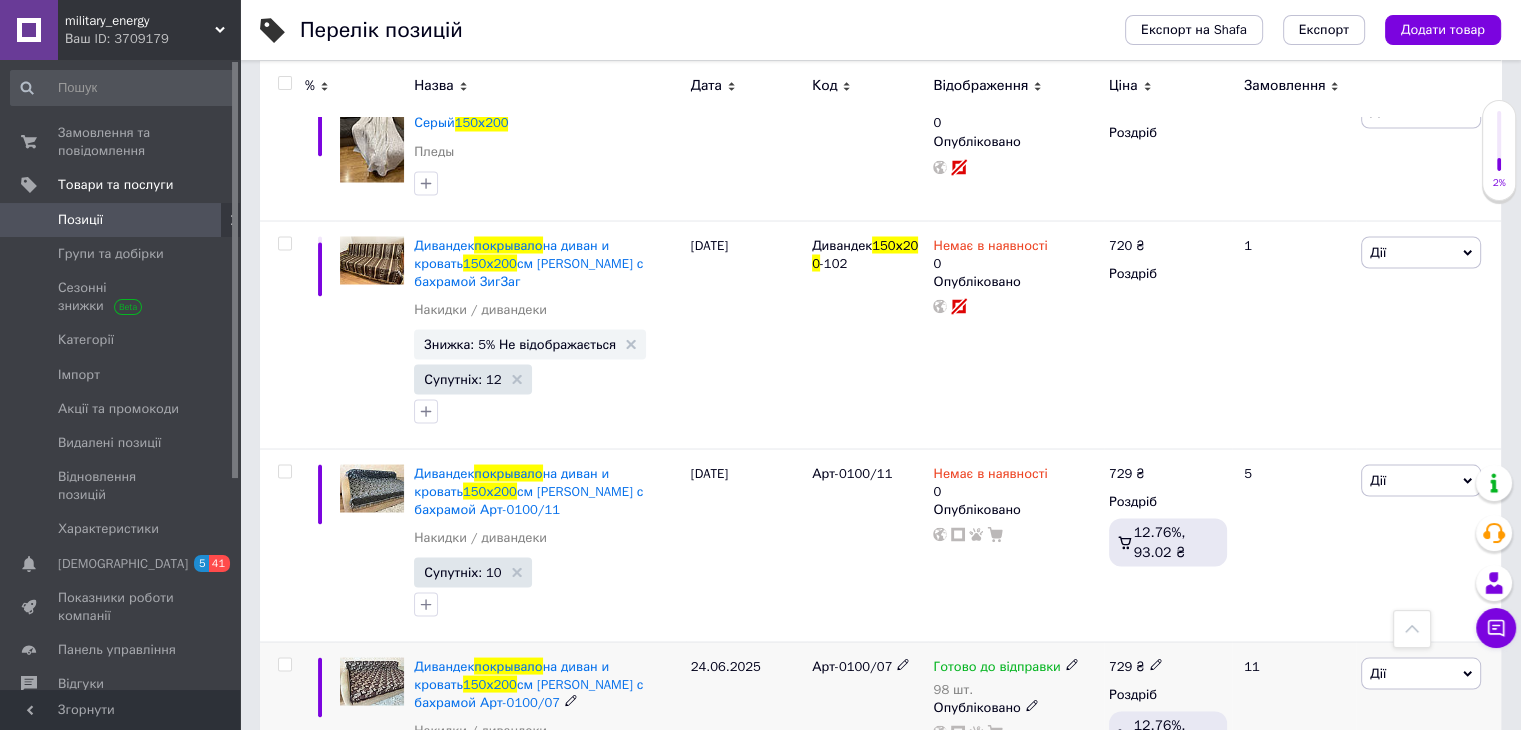 click 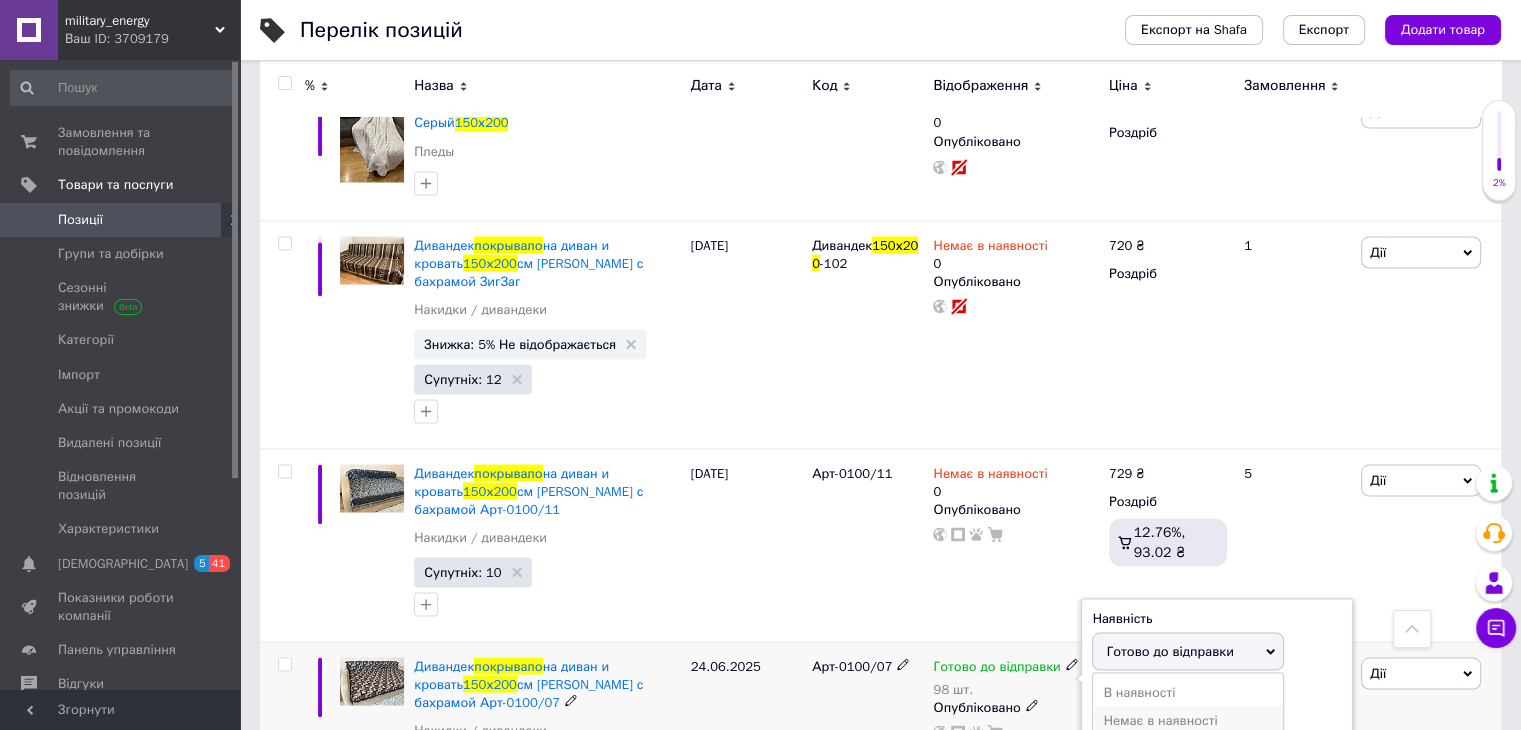 click on "Немає в наявності" at bounding box center [1188, 720] 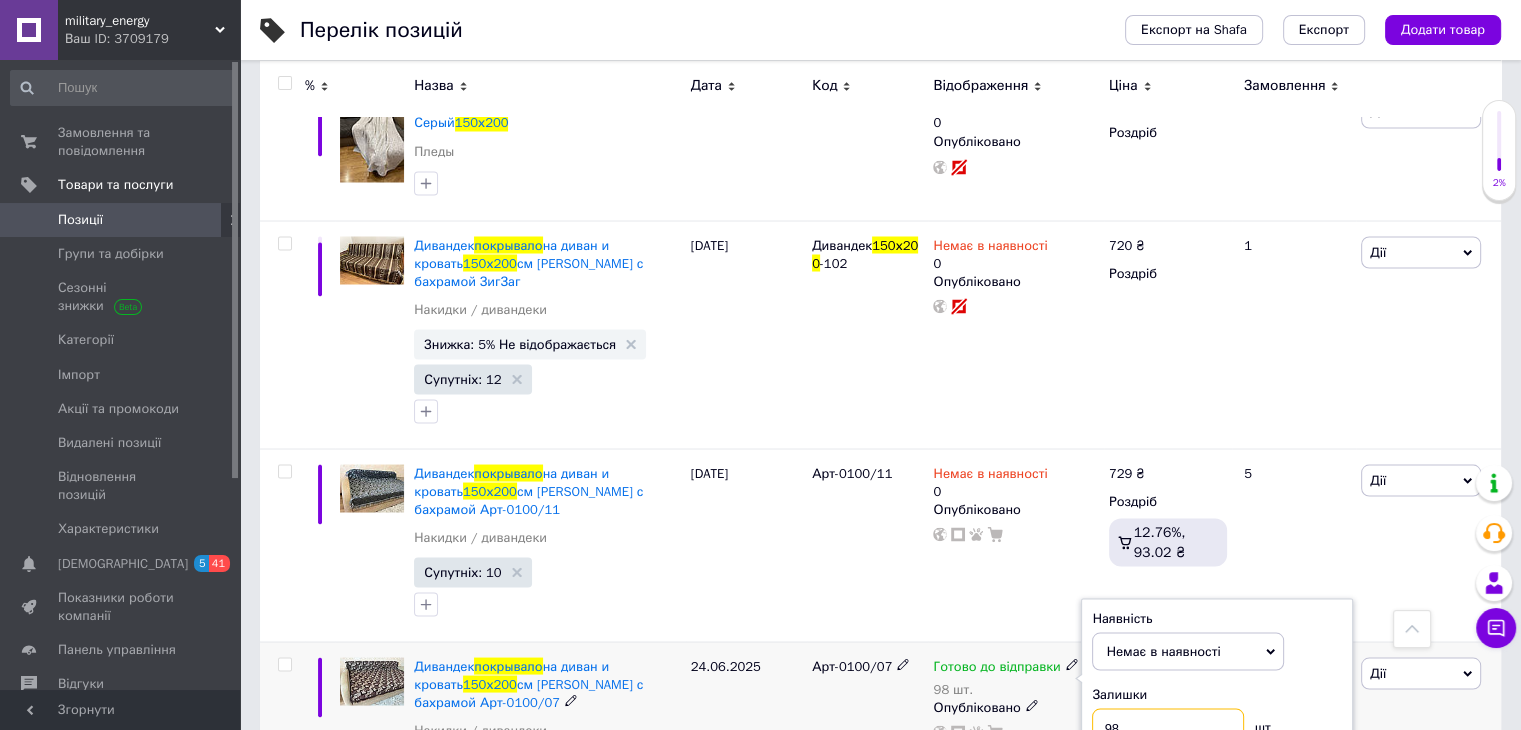 click on "98" at bounding box center [1168, 728] 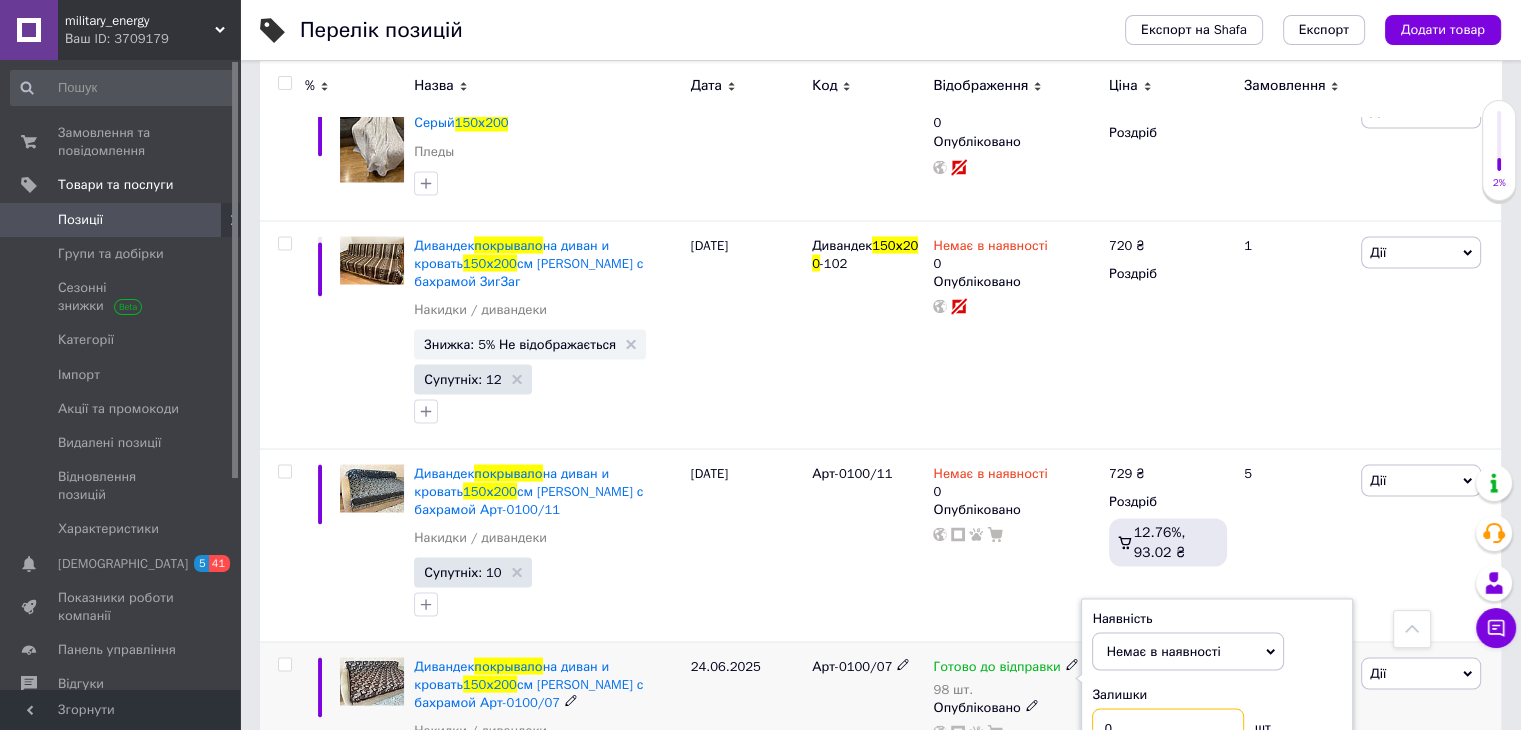 type on "0" 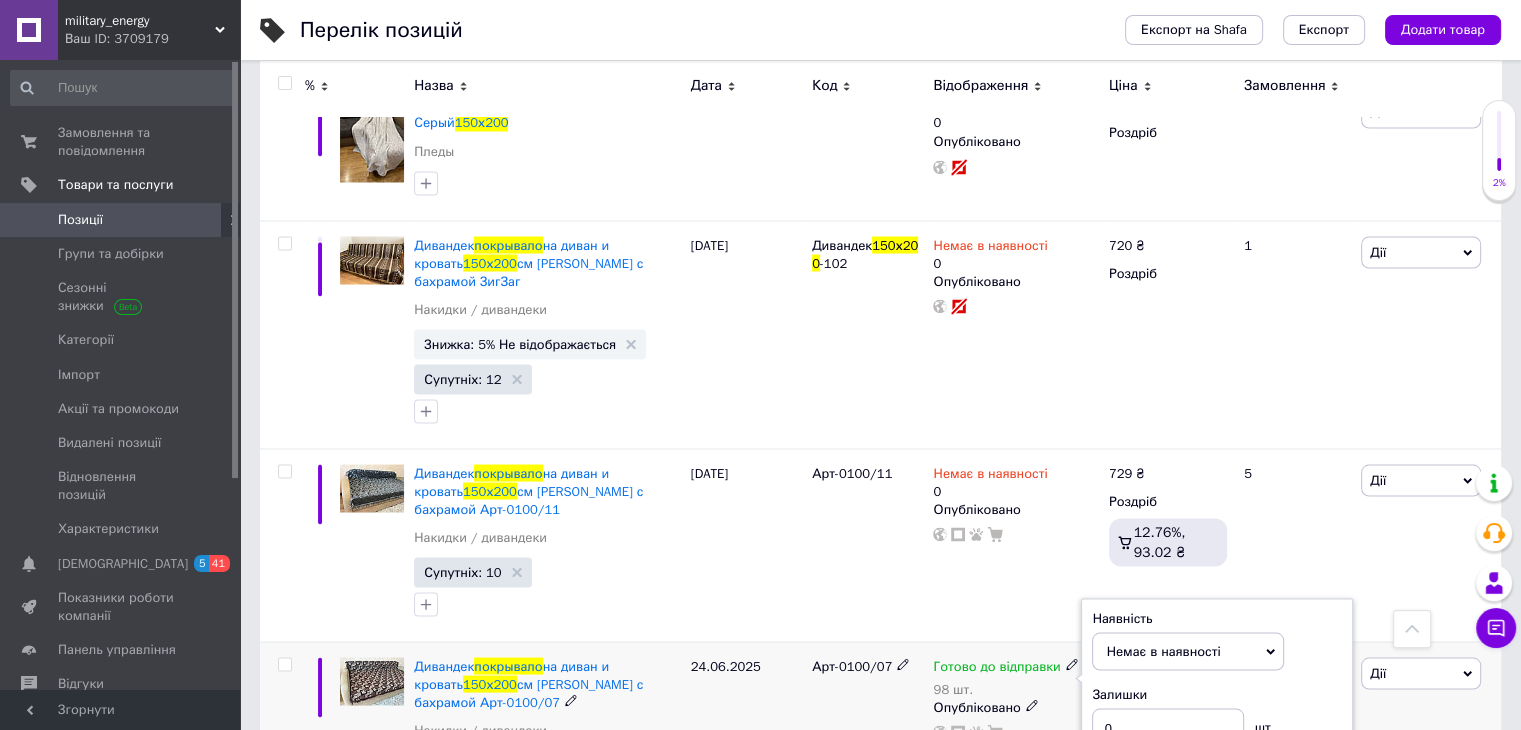 click on "Готово до відправки 98 шт. Наявність Немає в наявності В наявності Під замовлення Готово до відправки Залишки 0 шт. Опубліковано" at bounding box center [1015, 751] 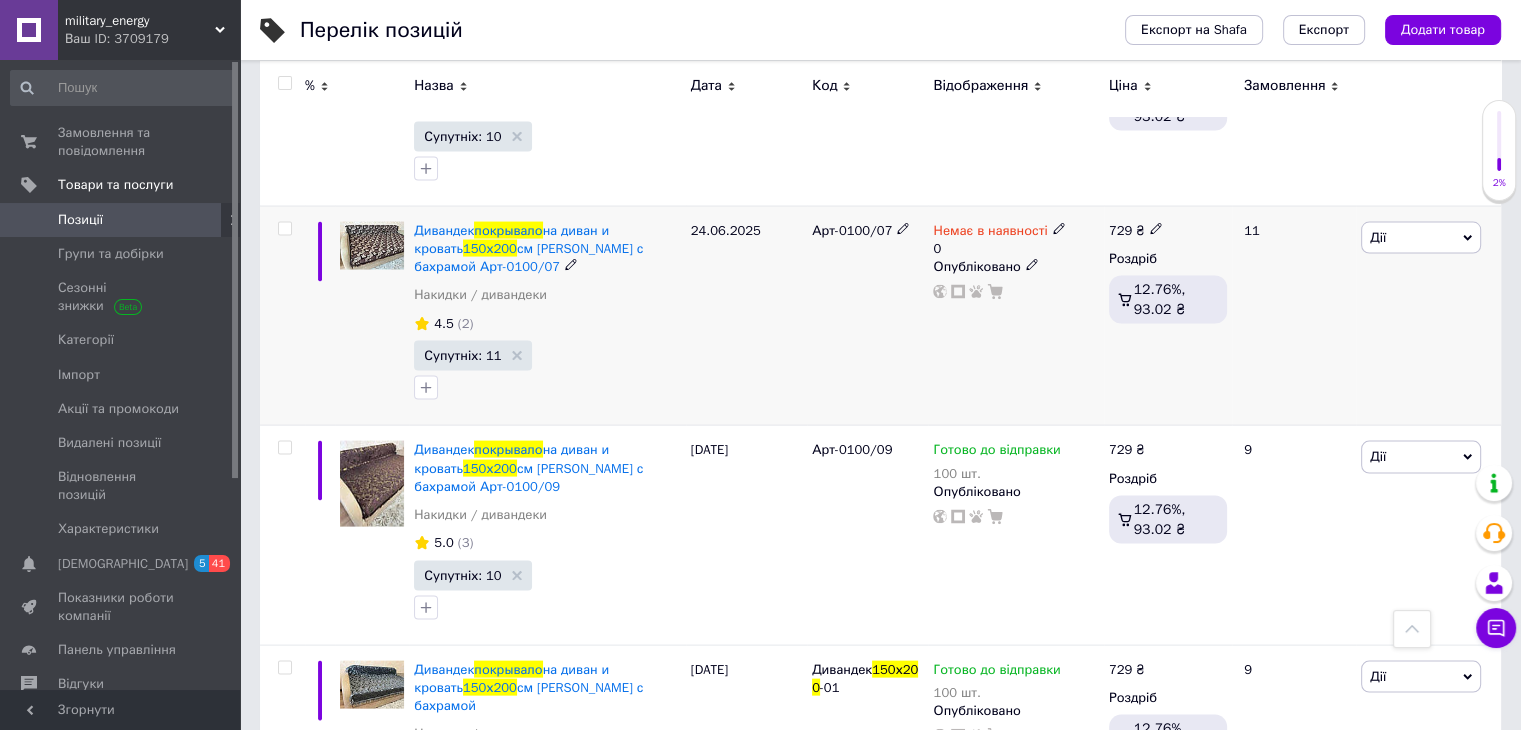 scroll, scrollTop: 4000, scrollLeft: 0, axis: vertical 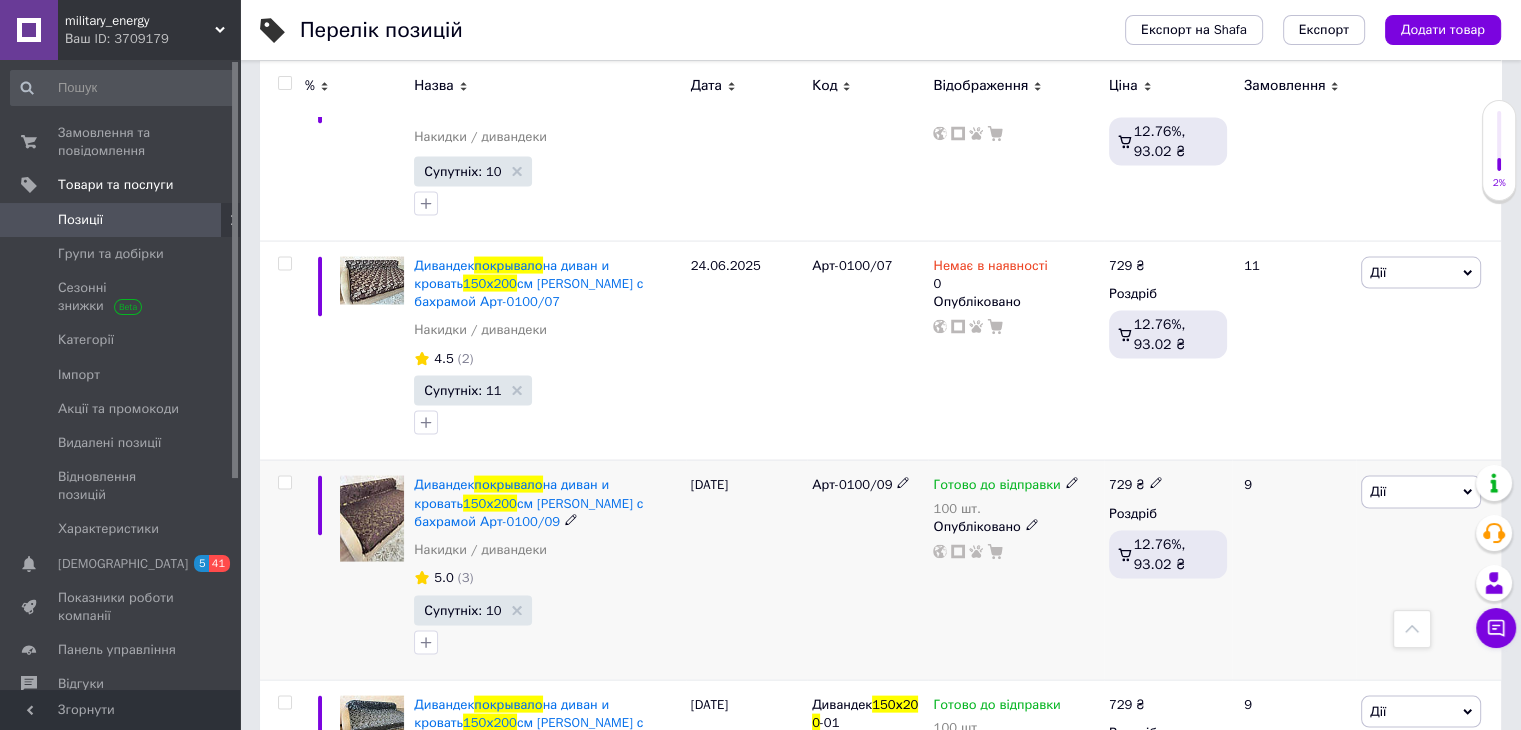 click 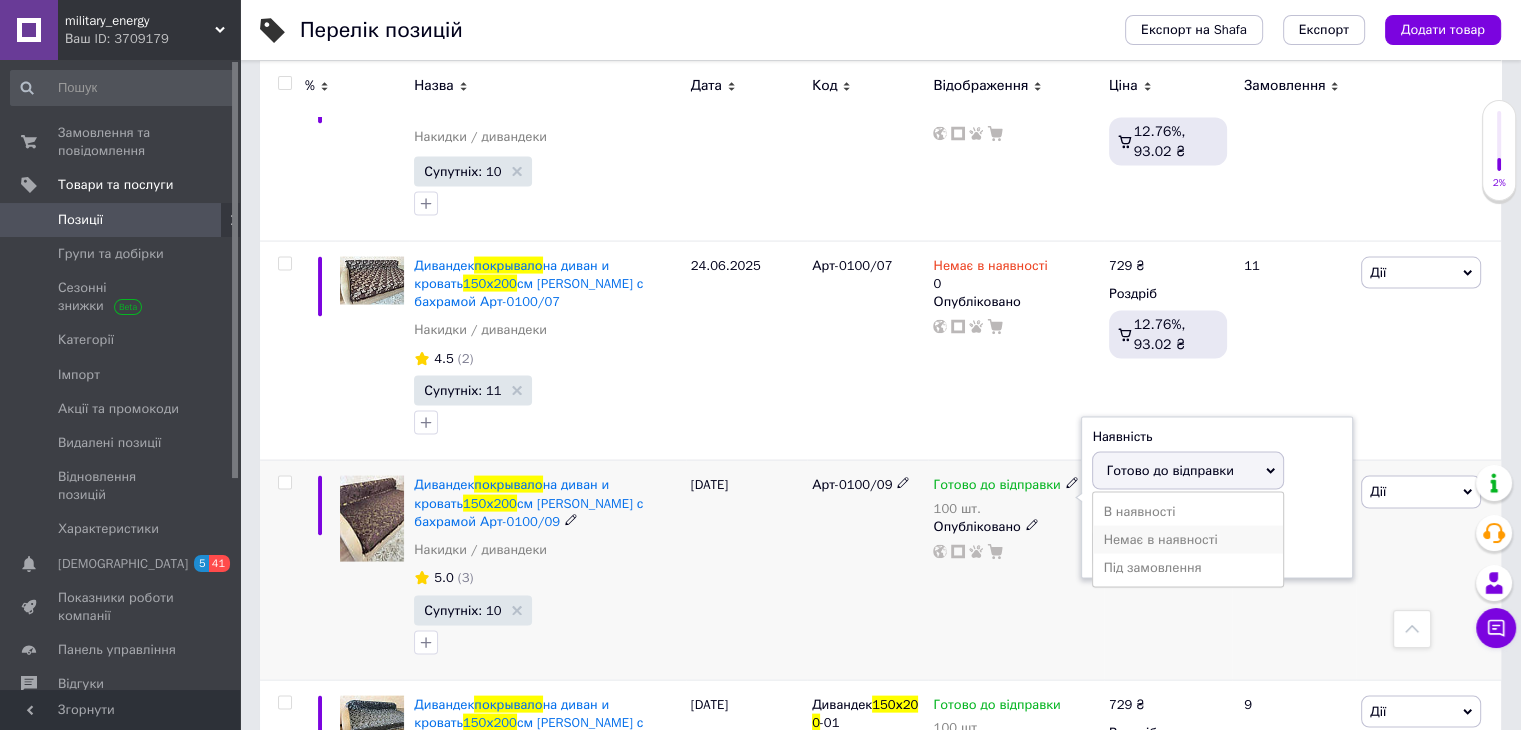 click on "Немає в наявності" at bounding box center (1188, 540) 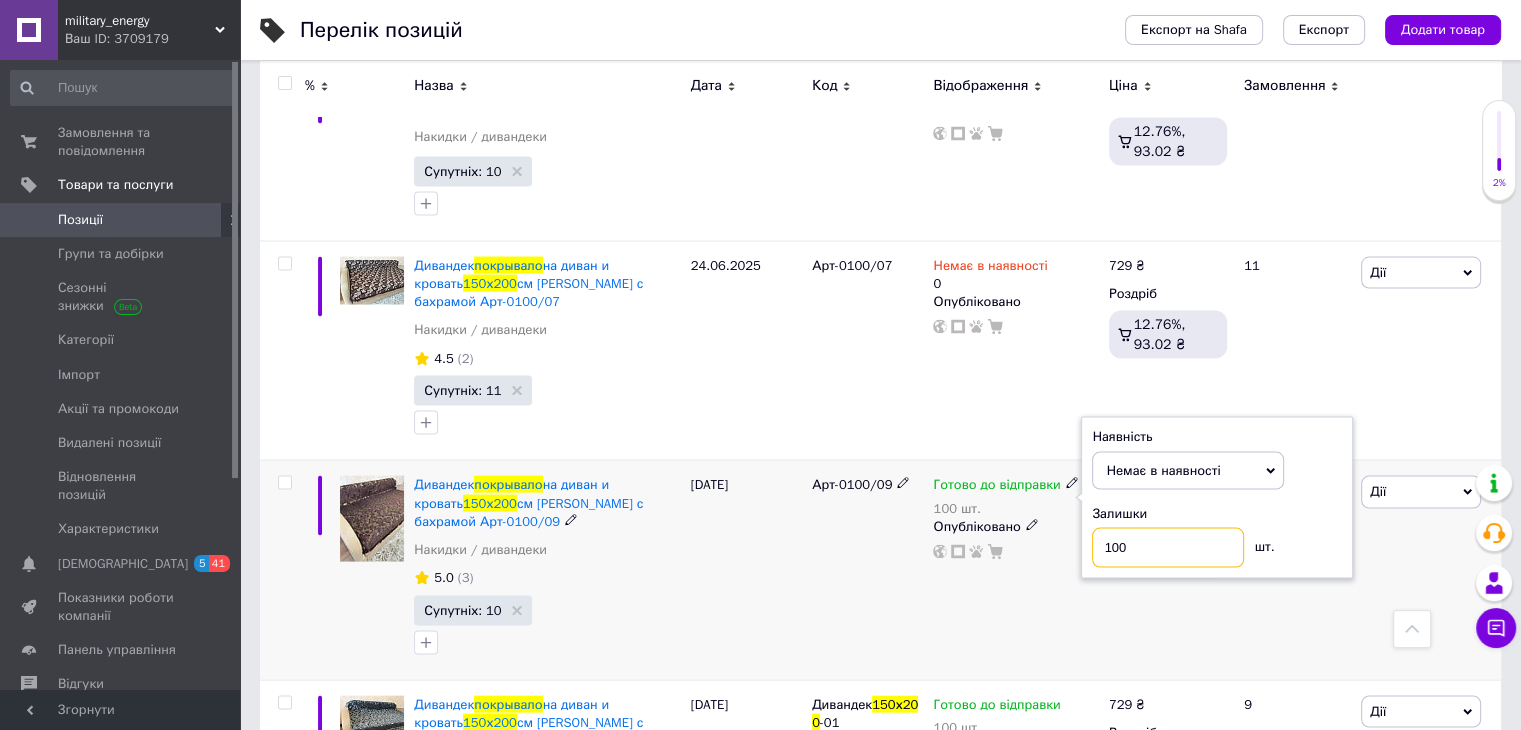 click on "100" at bounding box center [1168, 548] 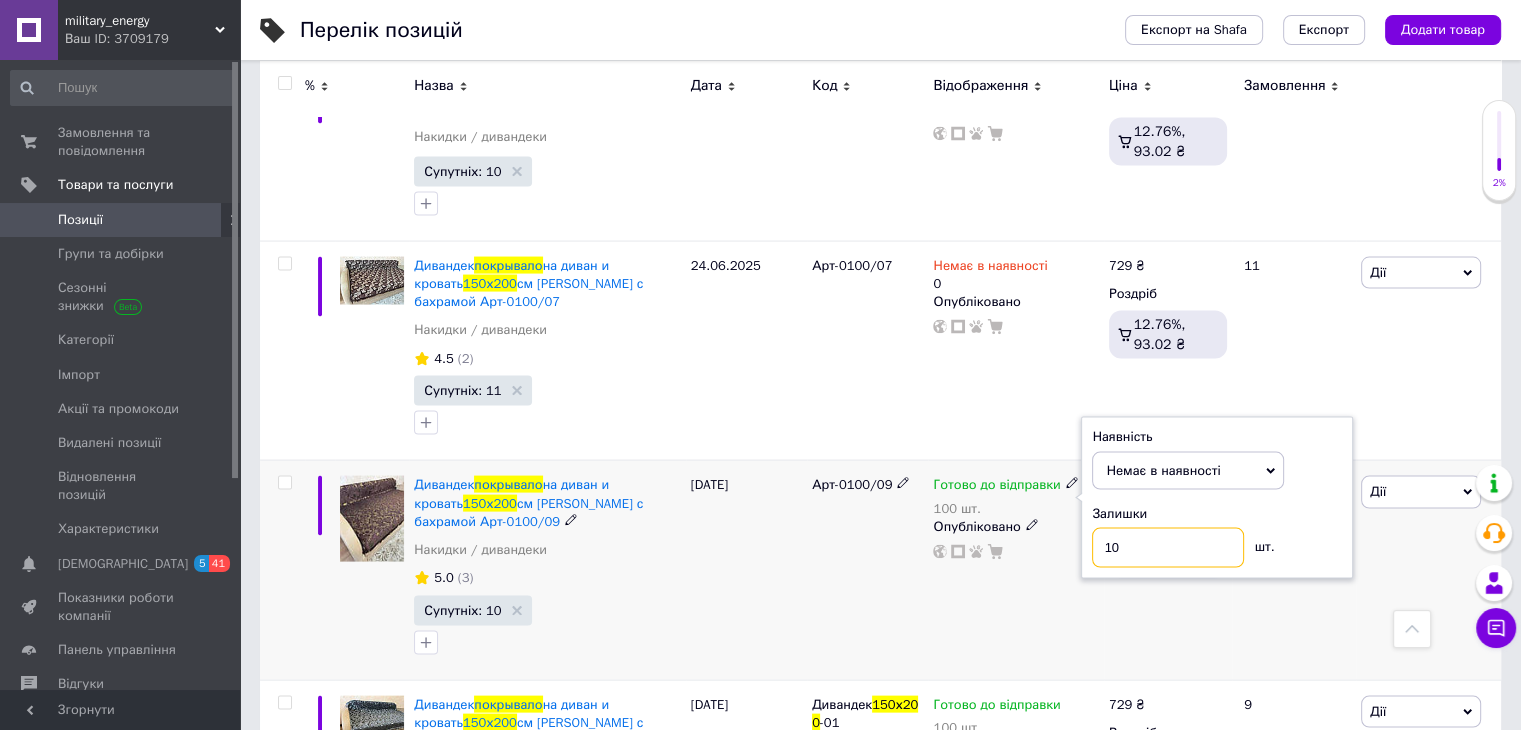 type on "1" 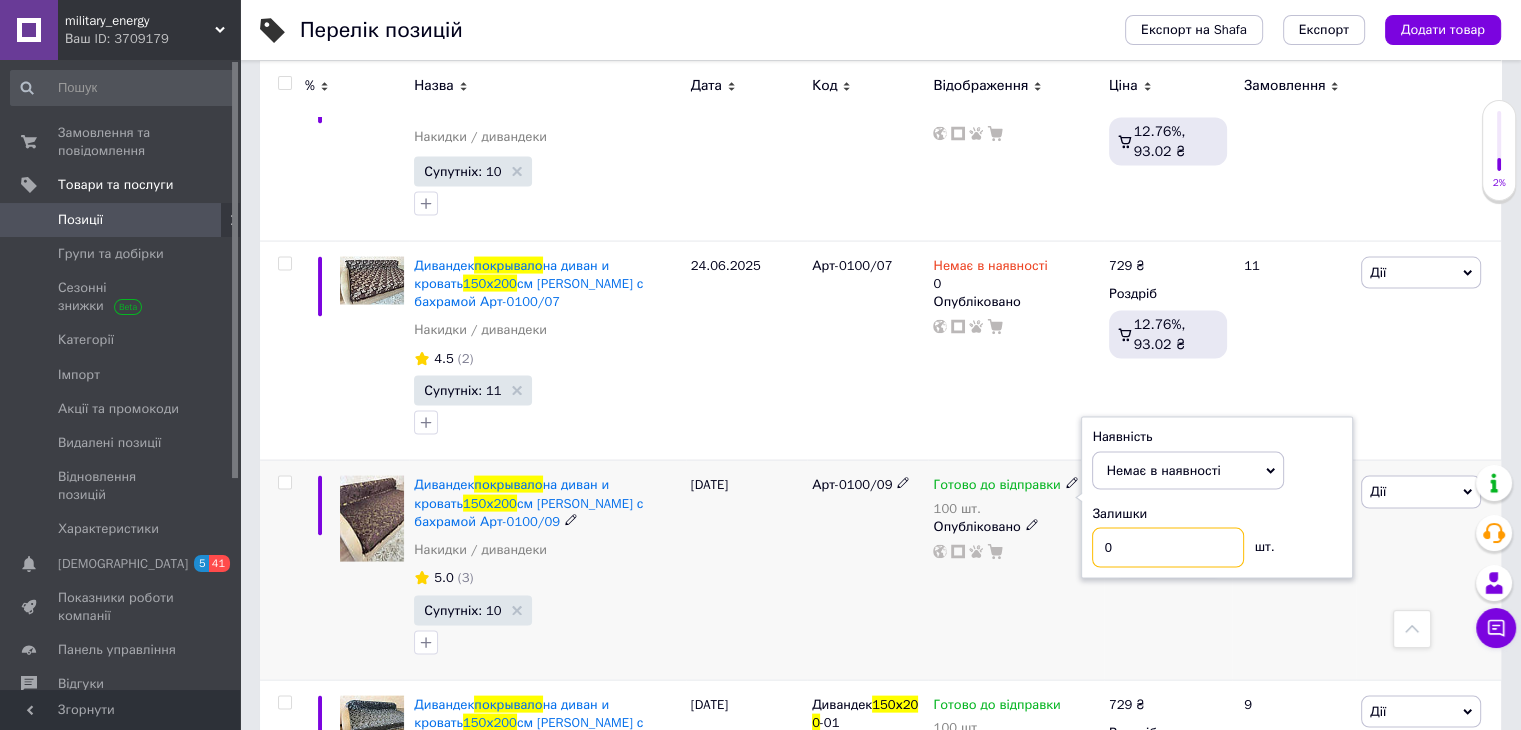 type on "0" 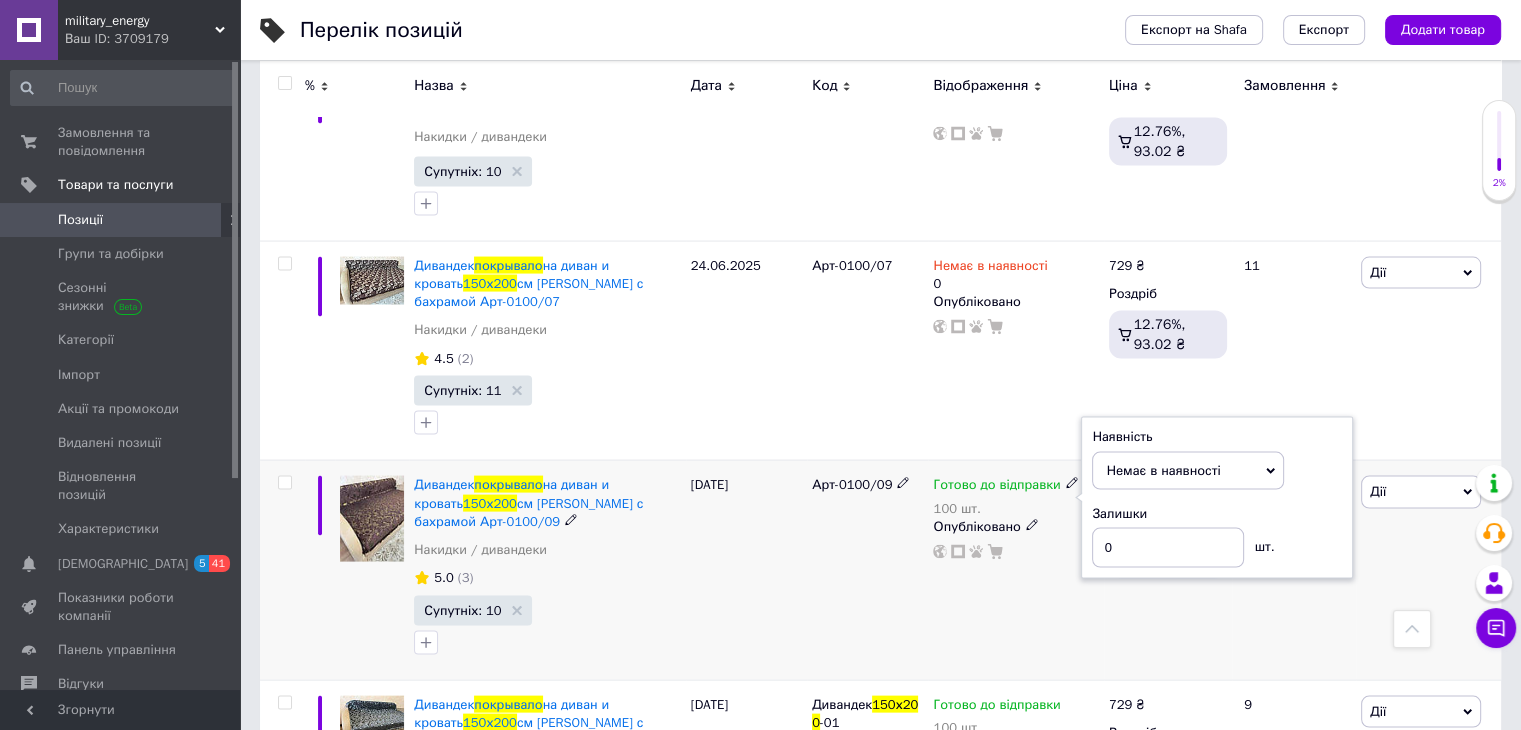 click on "729   ₴ Роздріб 12.76%, 93.02 ₴" at bounding box center (1168, 571) 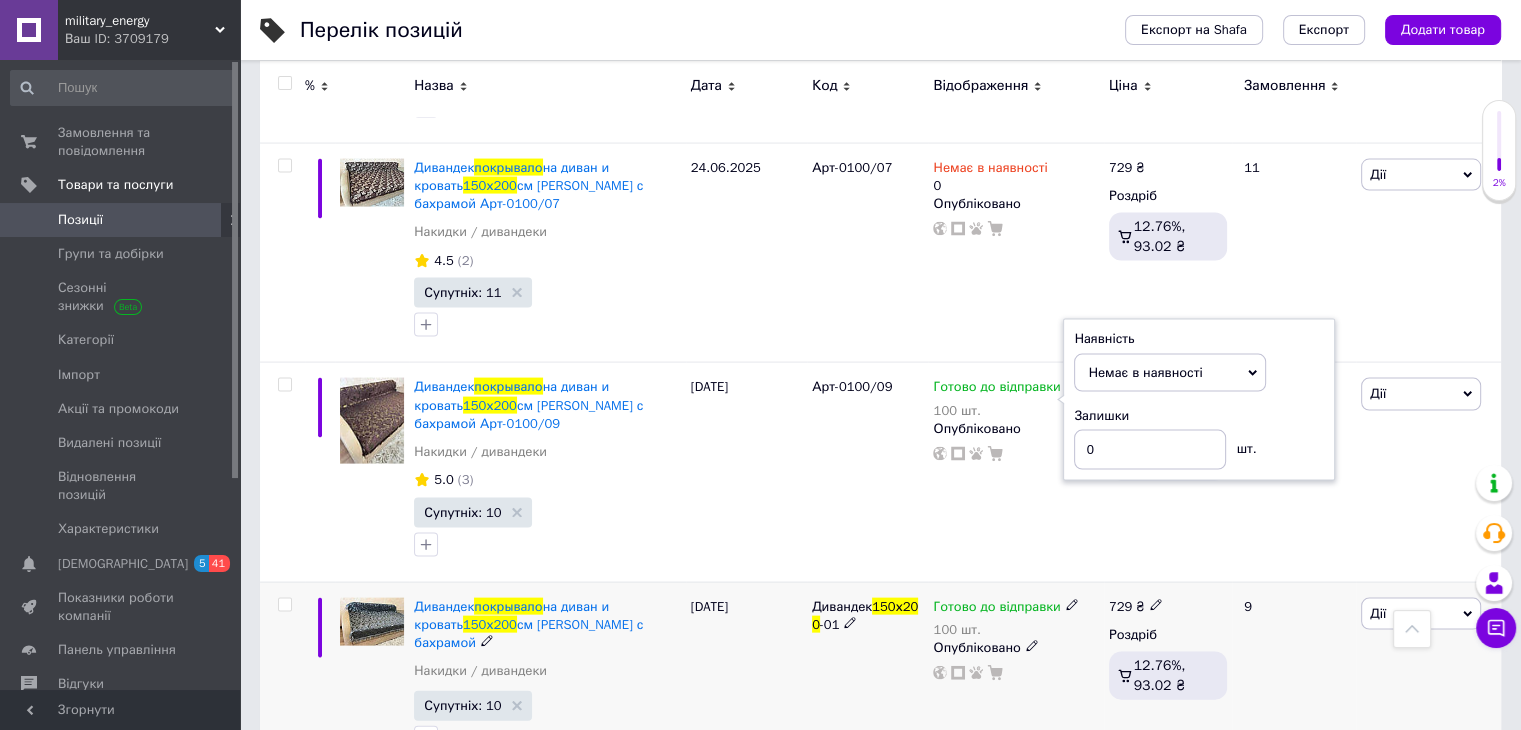 scroll, scrollTop: 4200, scrollLeft: 0, axis: vertical 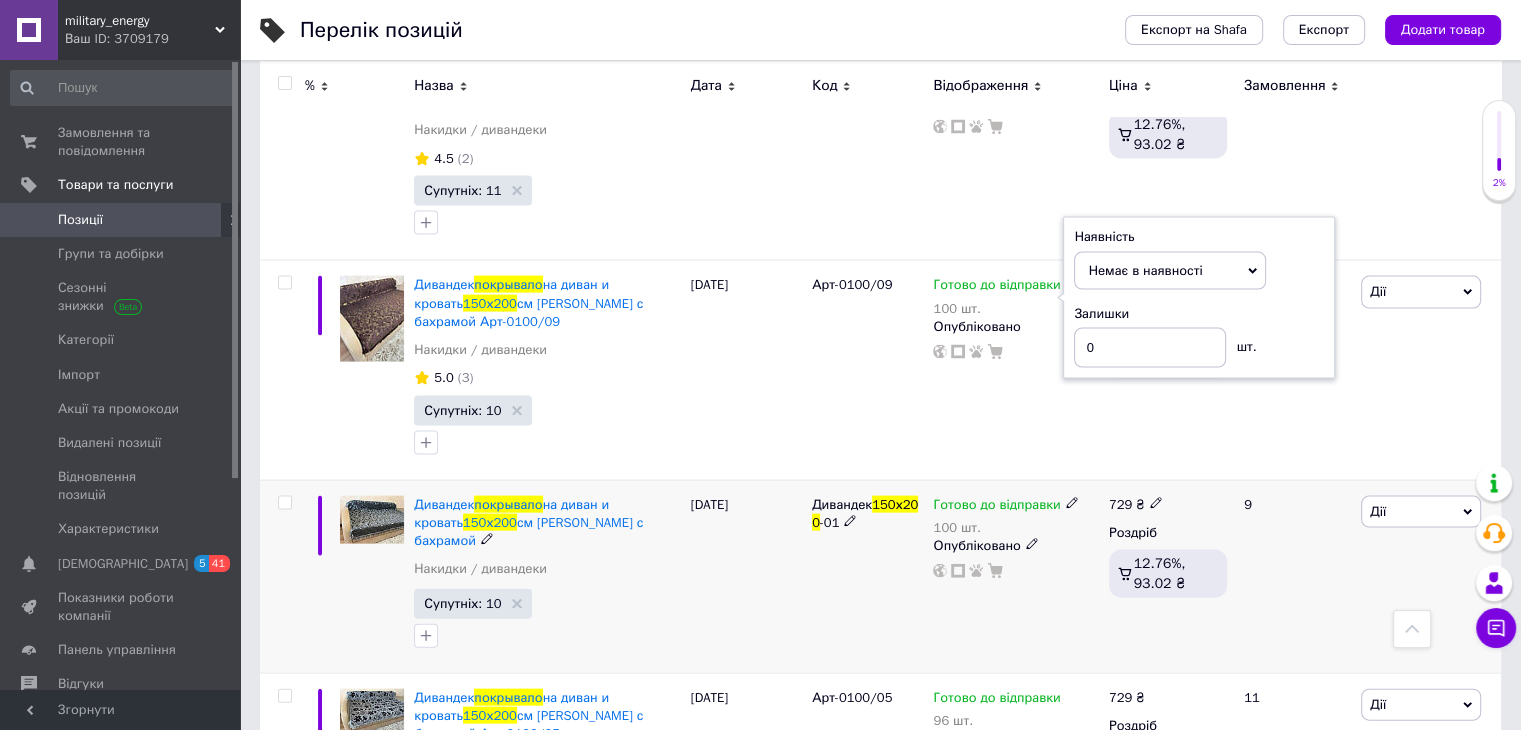 click 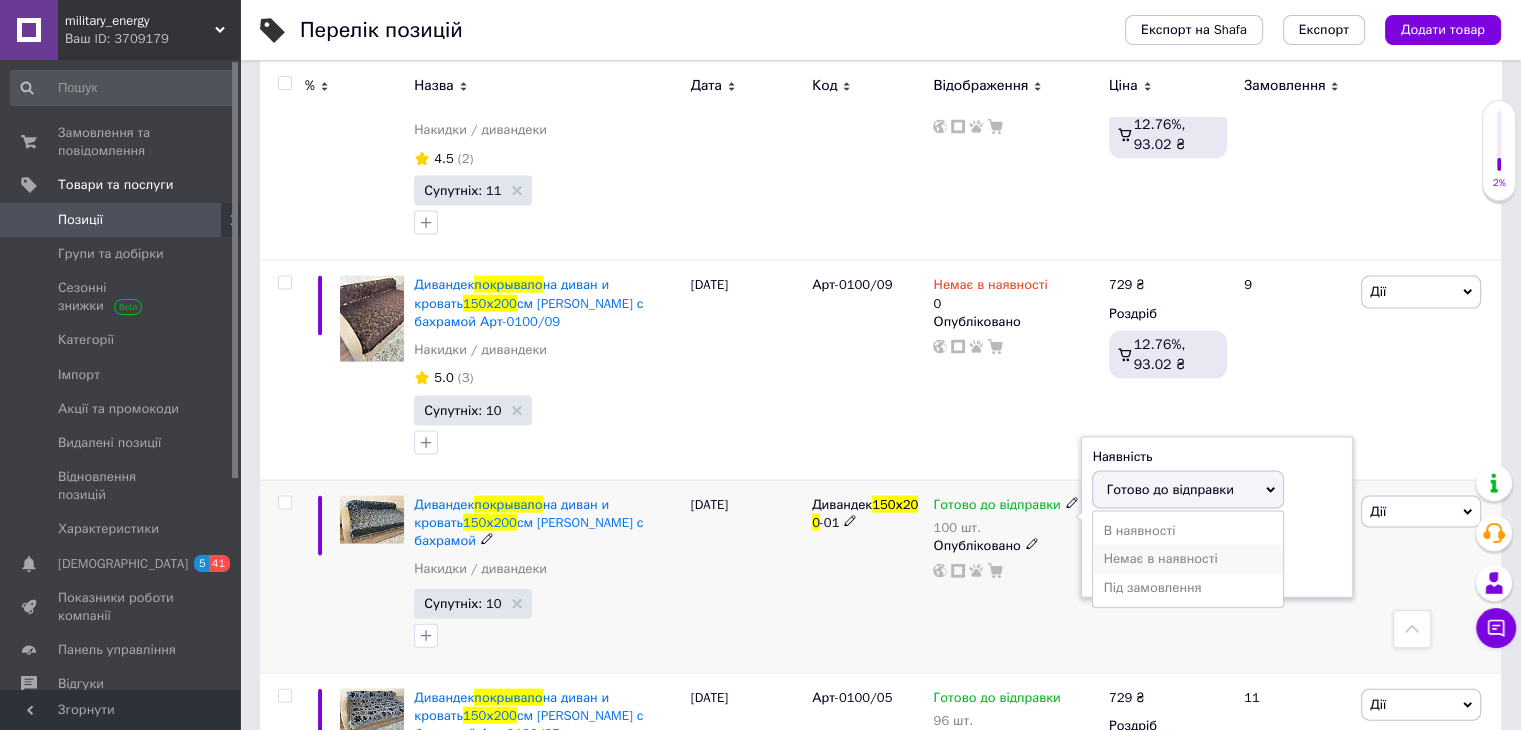 click on "Немає в наявності" at bounding box center [1188, 559] 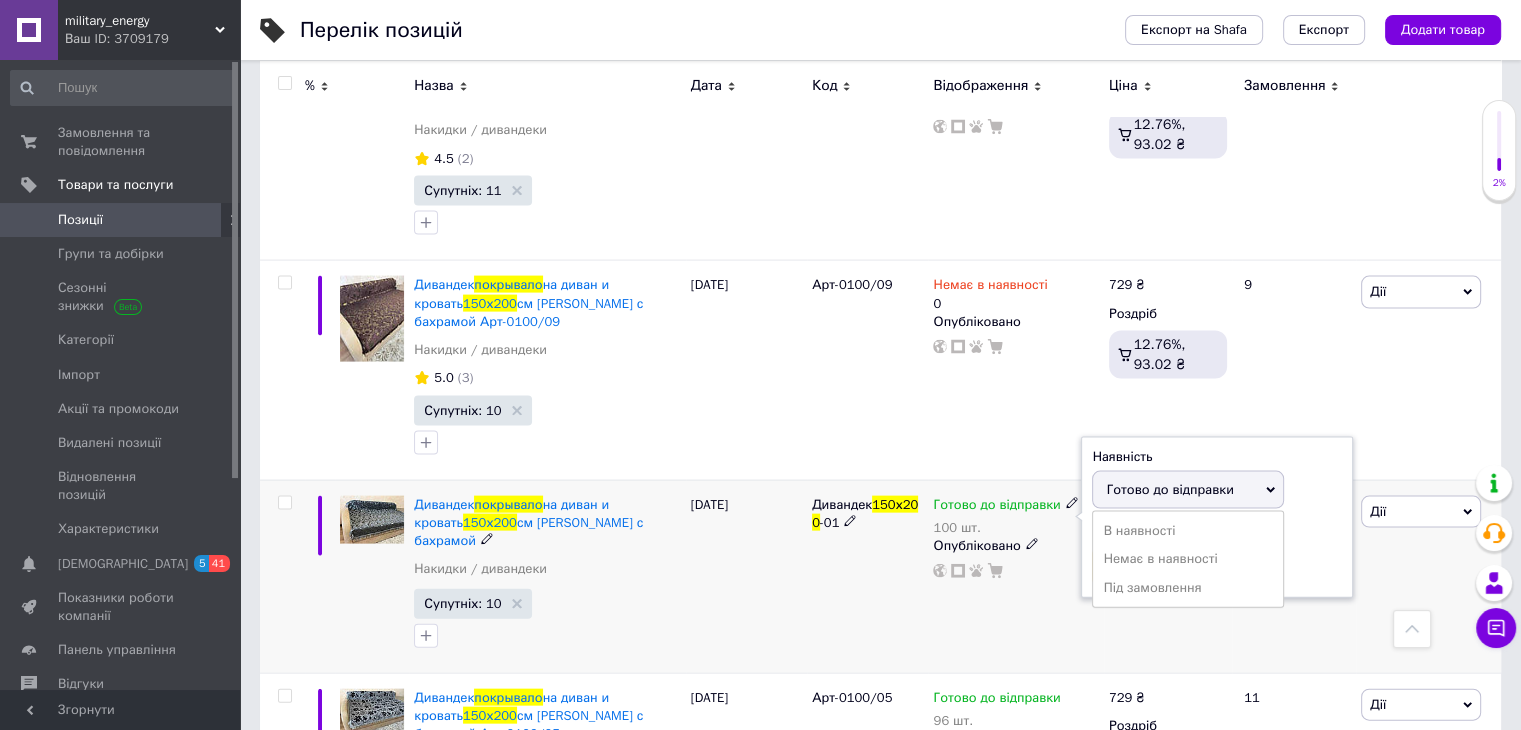 click on "100" at bounding box center (1168, 567) 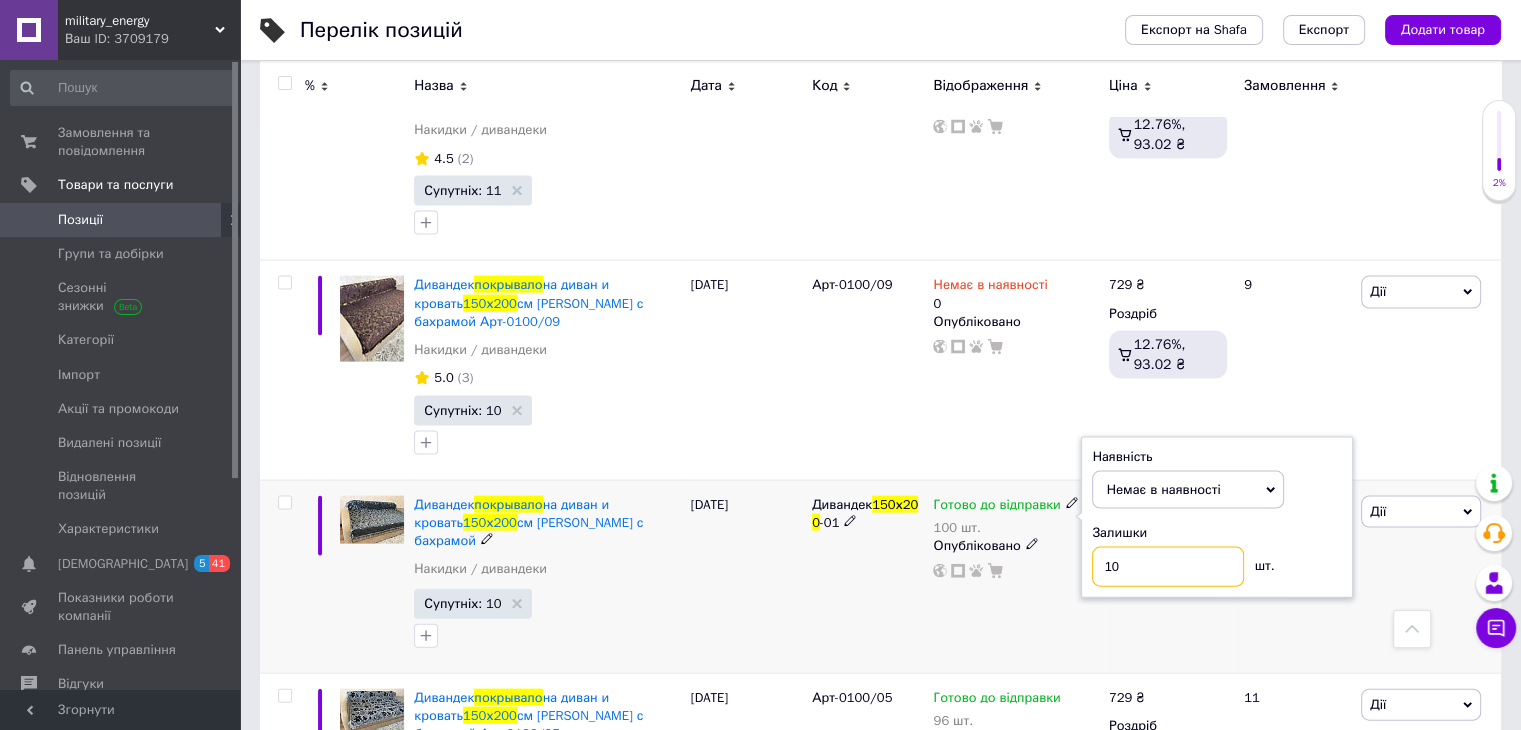 type on "1" 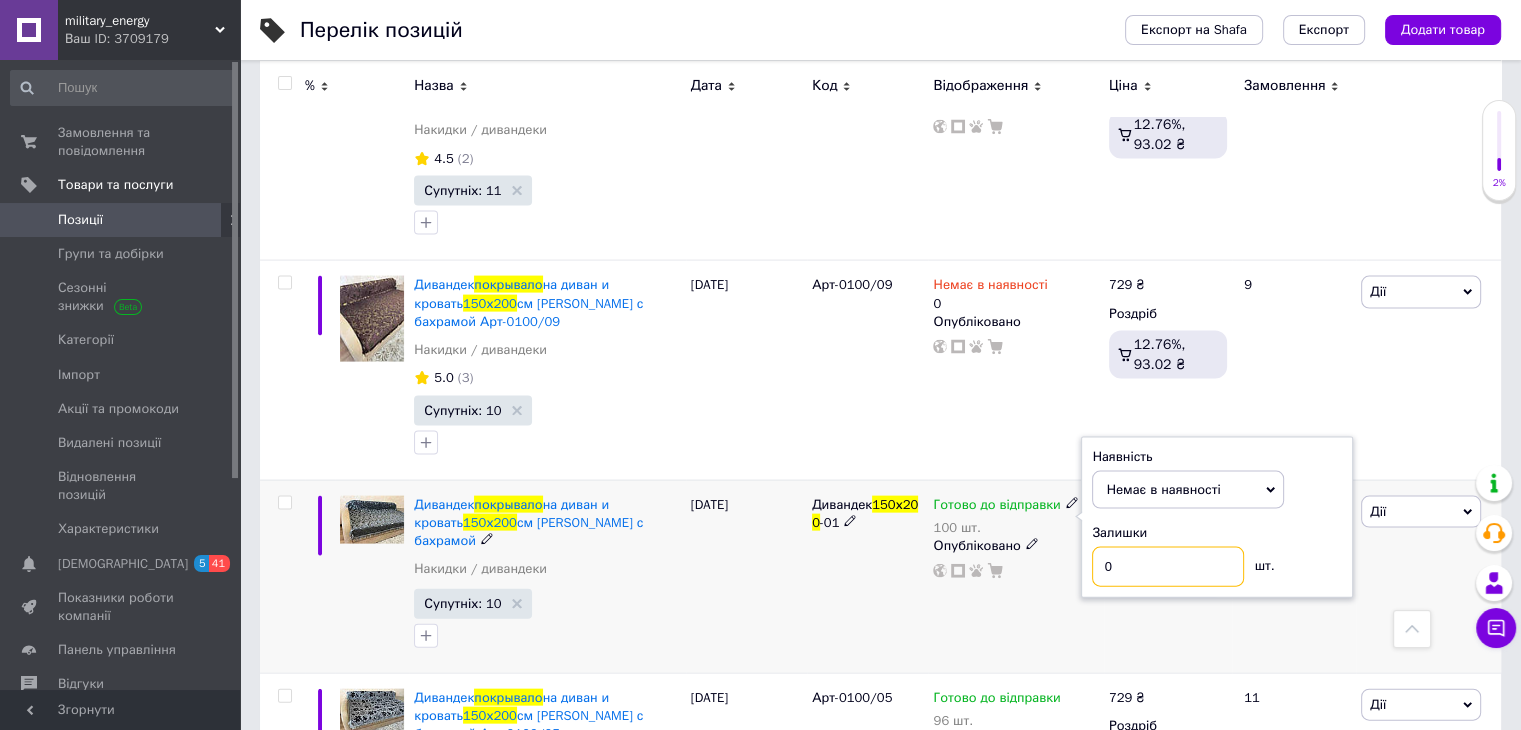 type on "0" 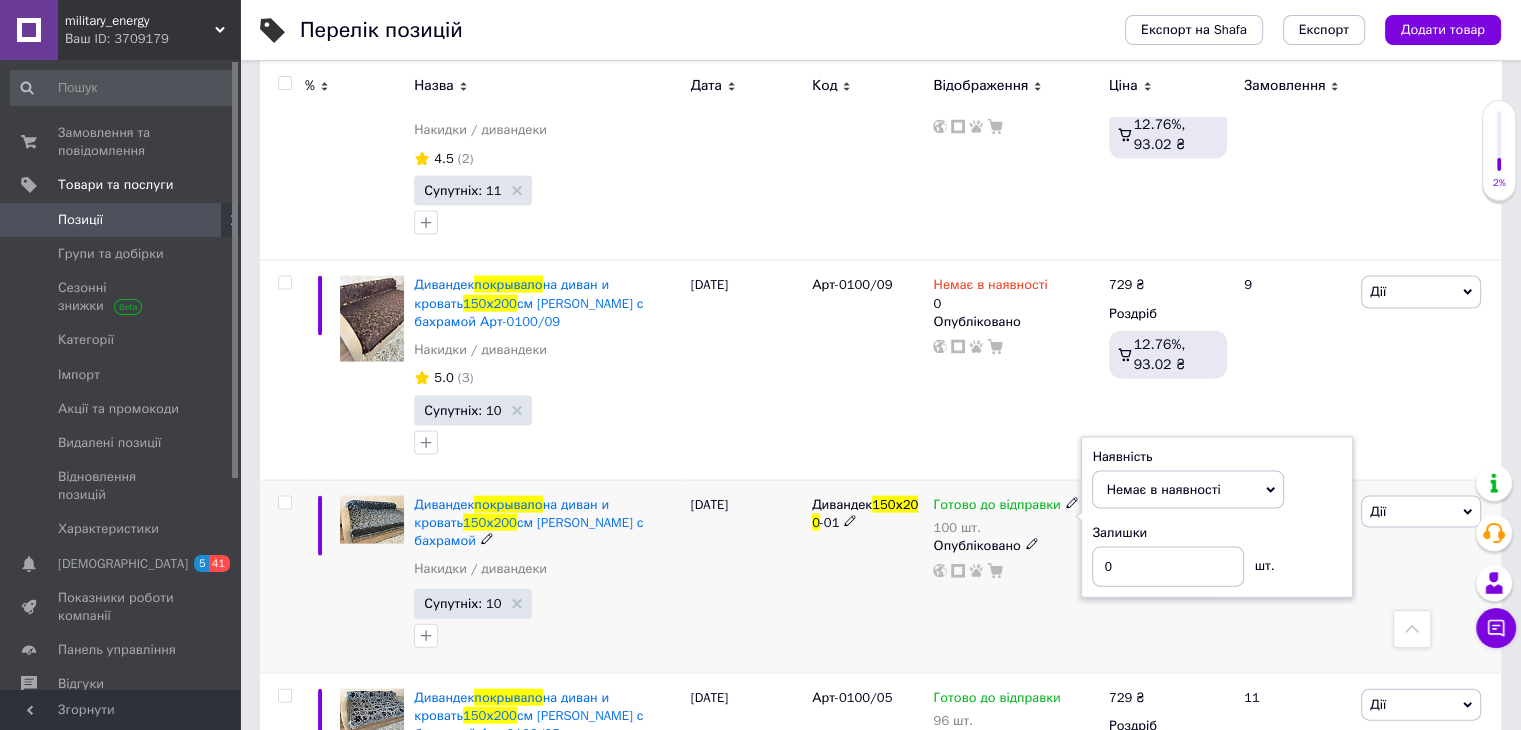 click on "729   ₴ Роздріб 12.76%, 93.02 ₴" at bounding box center (1168, 576) 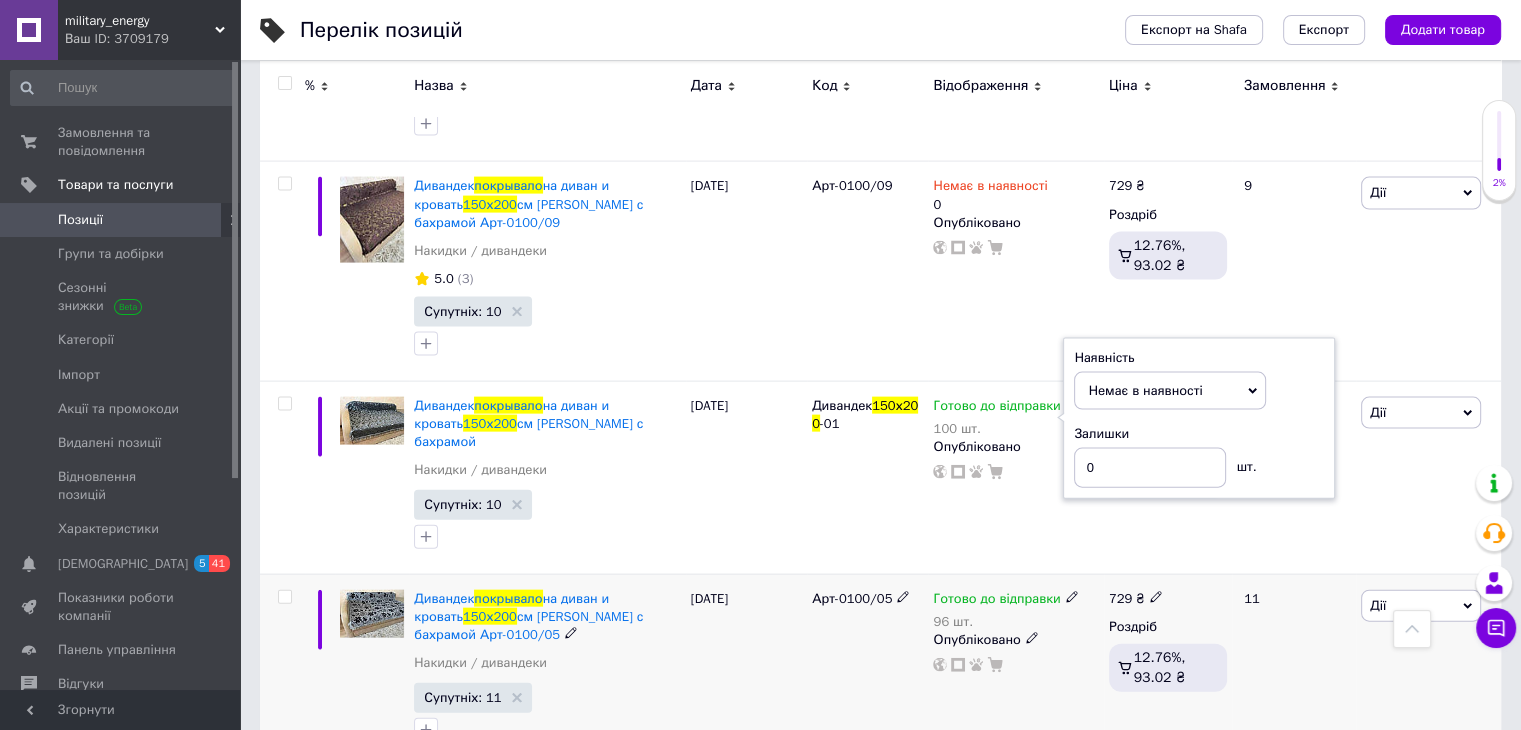 scroll, scrollTop: 4400, scrollLeft: 0, axis: vertical 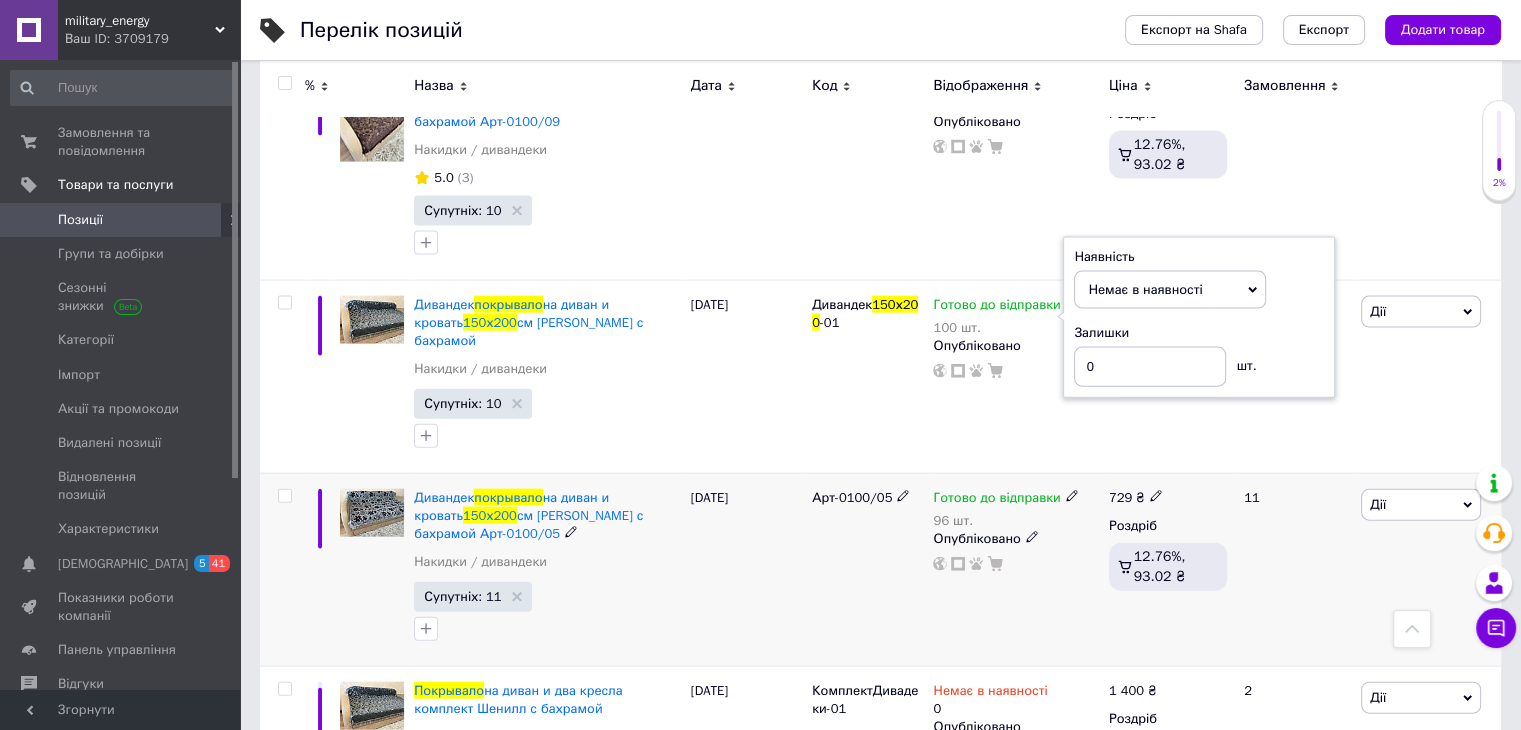 click 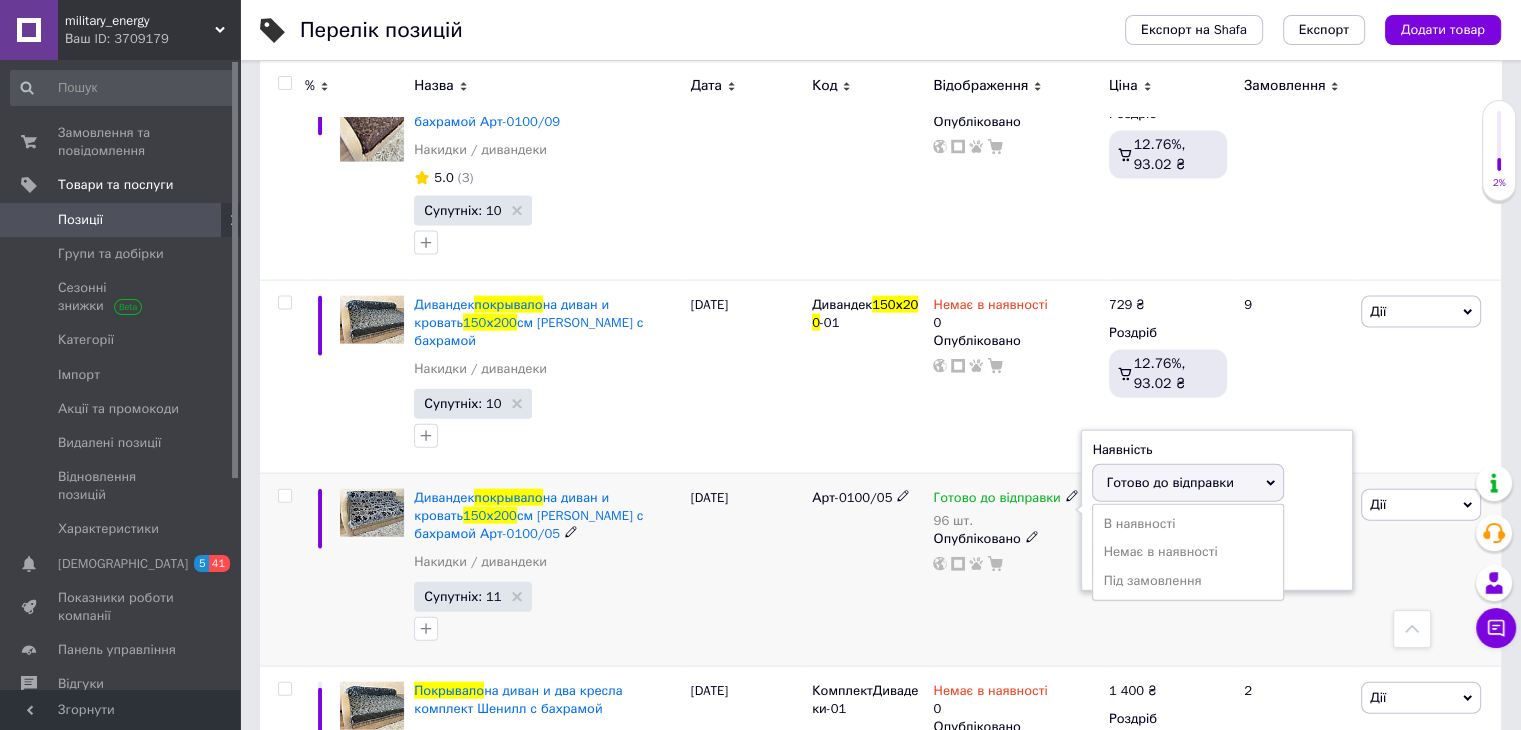 drag, startPoint x: 1120, startPoint y: 385, endPoint x: 1166, endPoint y: 390, distance: 46.270943 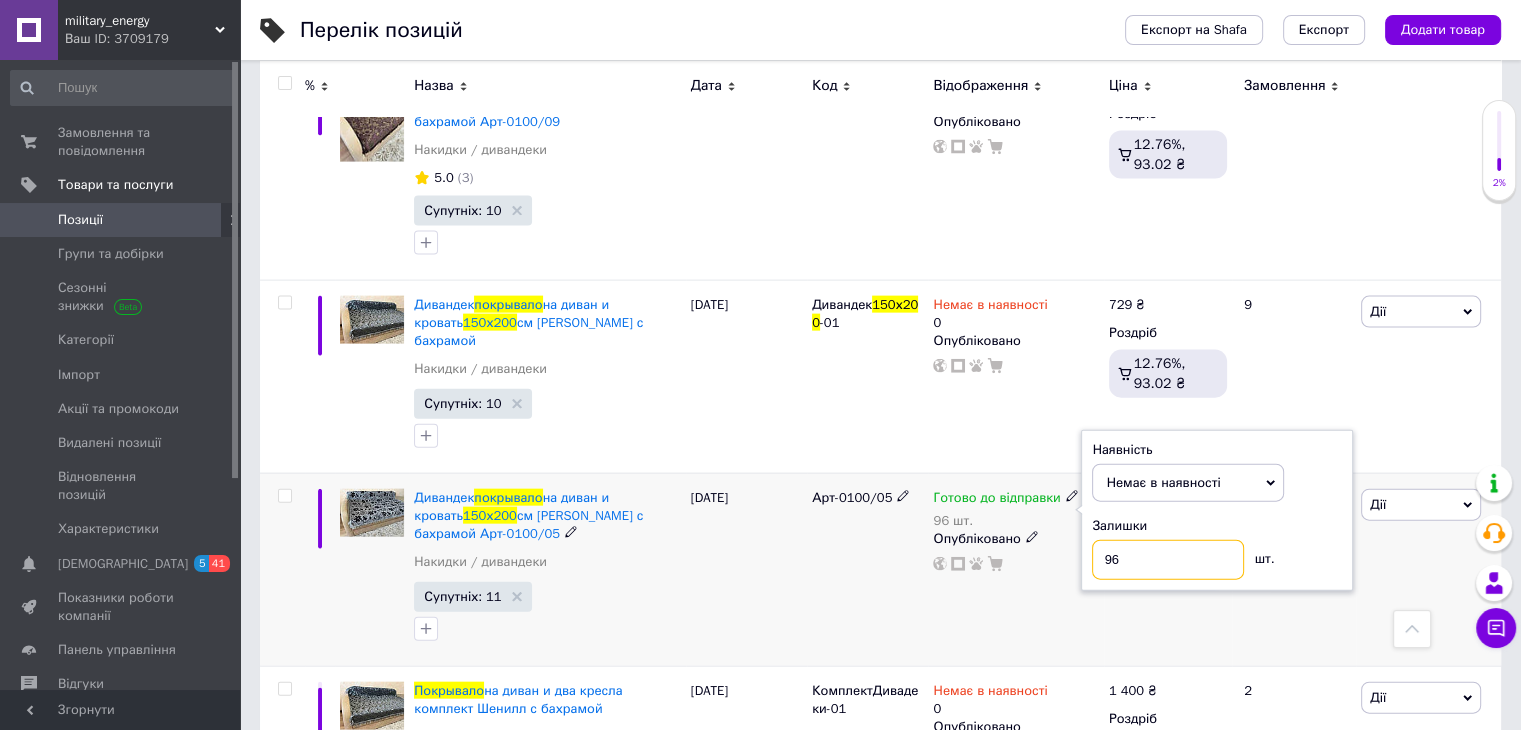 click on "96" at bounding box center (1168, 560) 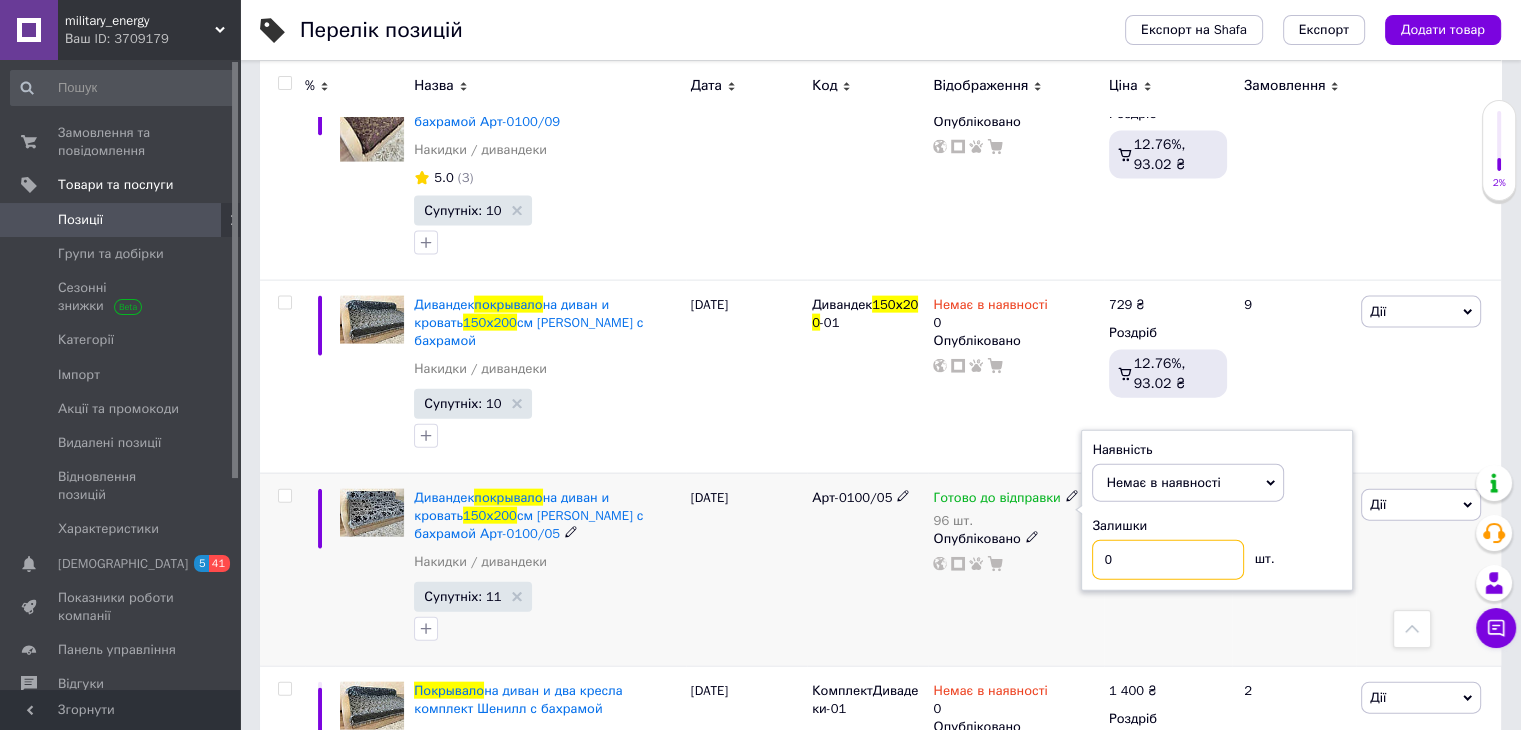 type on "0" 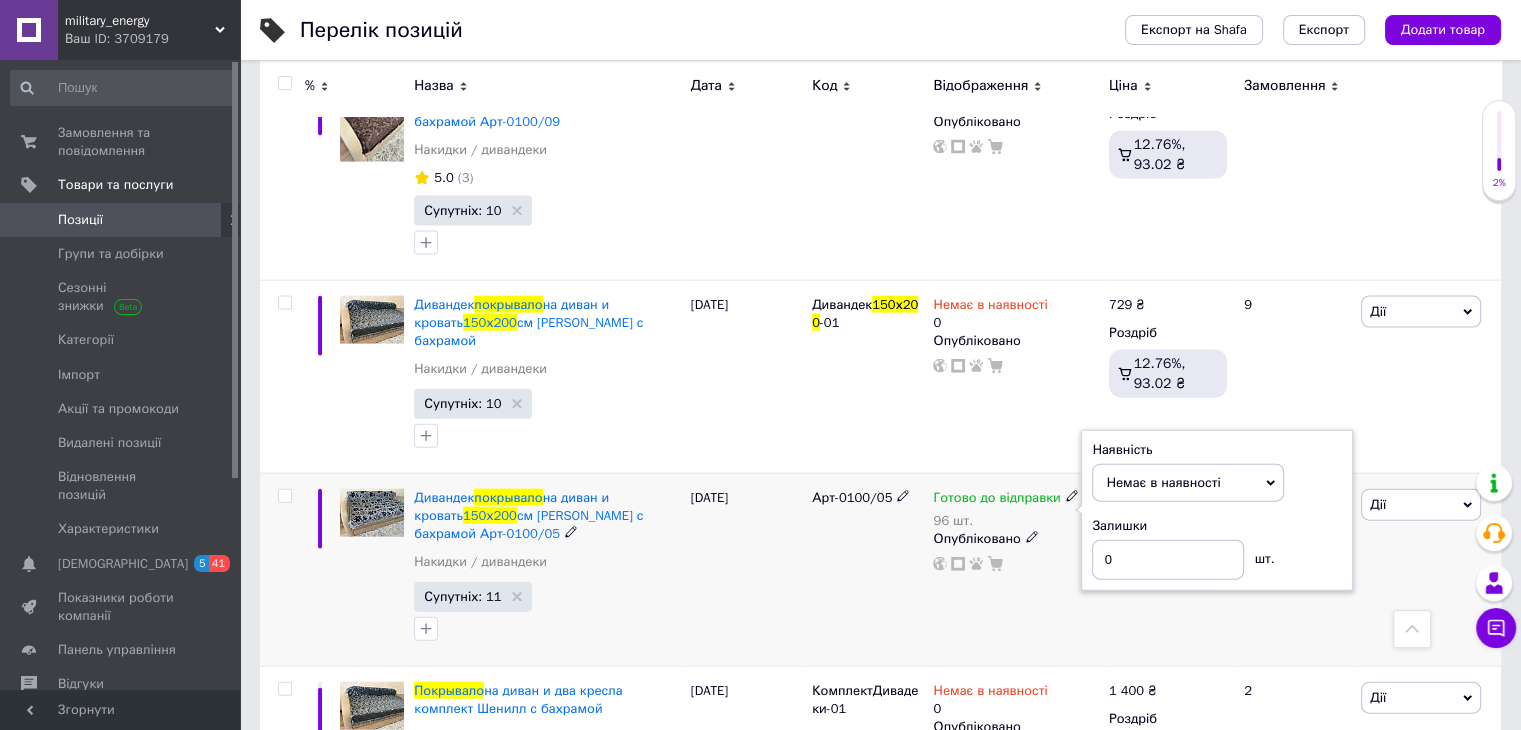 click on "729   ₴ Роздріб 12.76%, 93.02 ₴" at bounding box center [1168, 569] 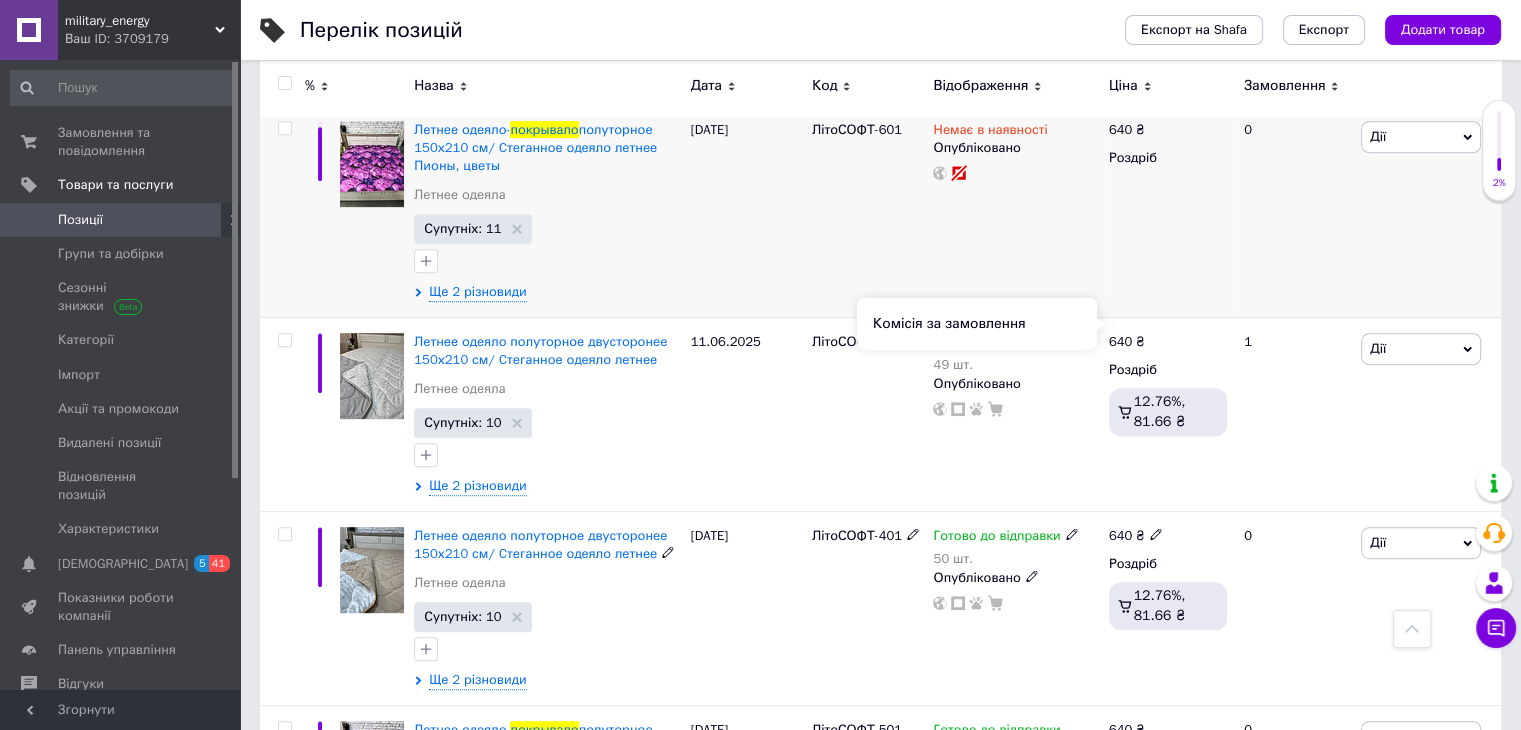 scroll, scrollTop: 8640, scrollLeft: 0, axis: vertical 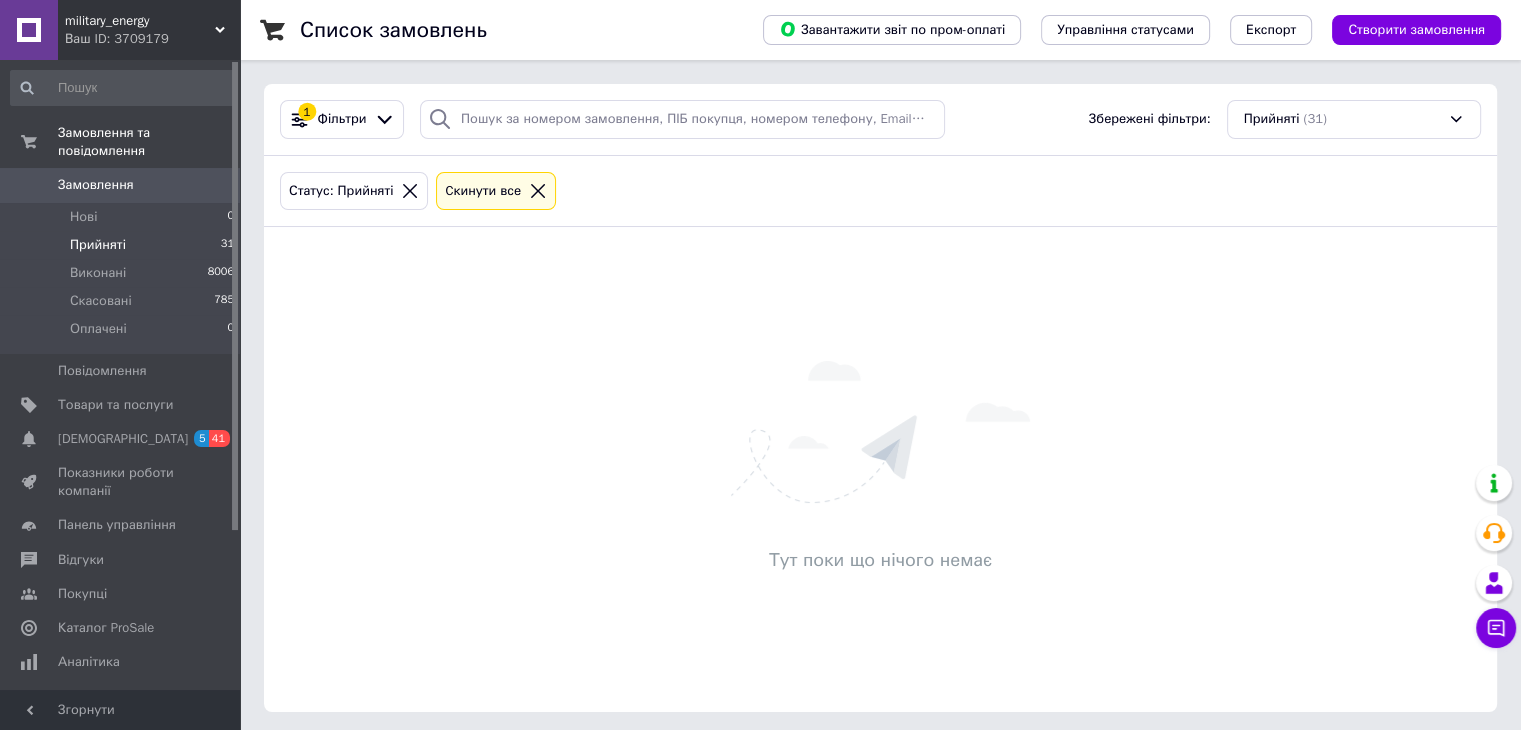 click 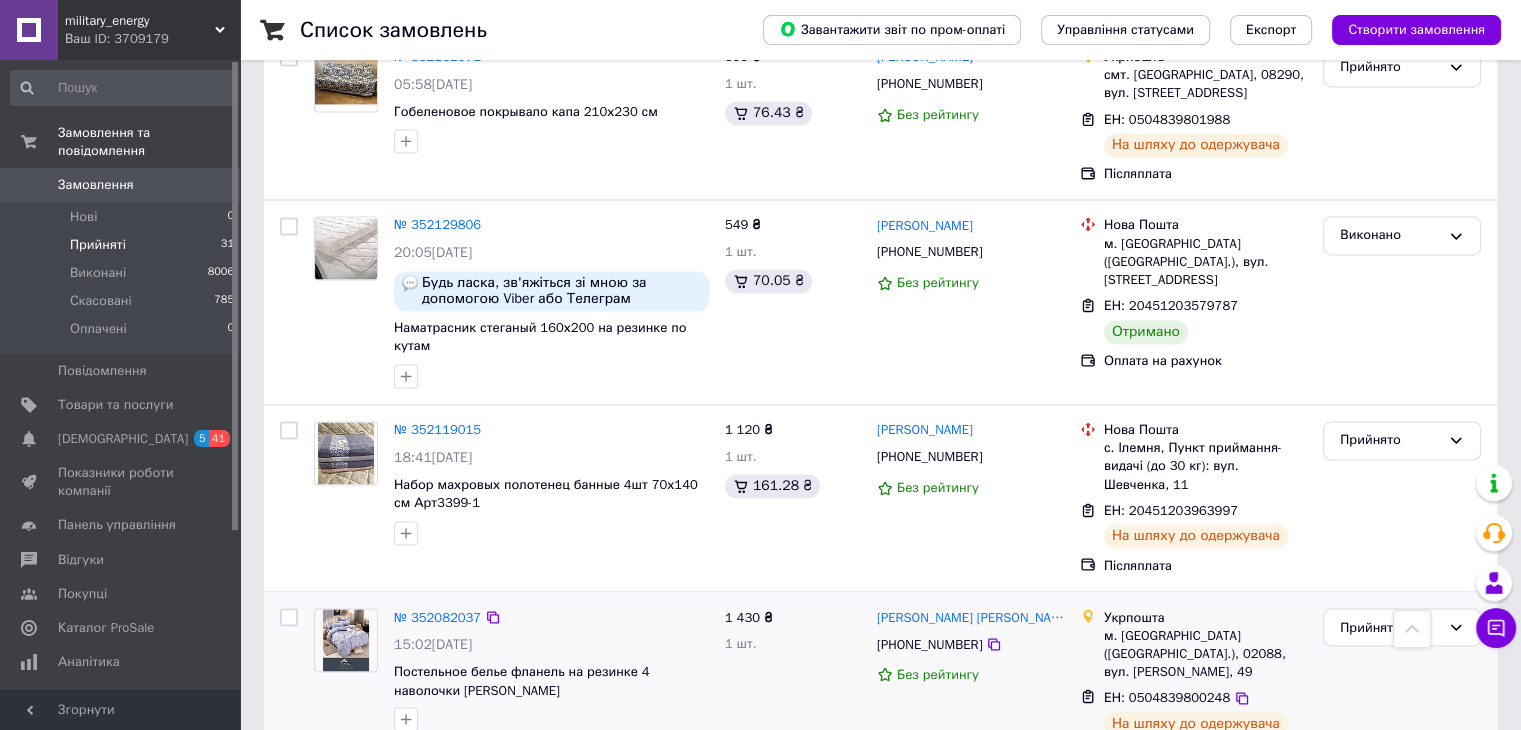 scroll, scrollTop: 3355, scrollLeft: 0, axis: vertical 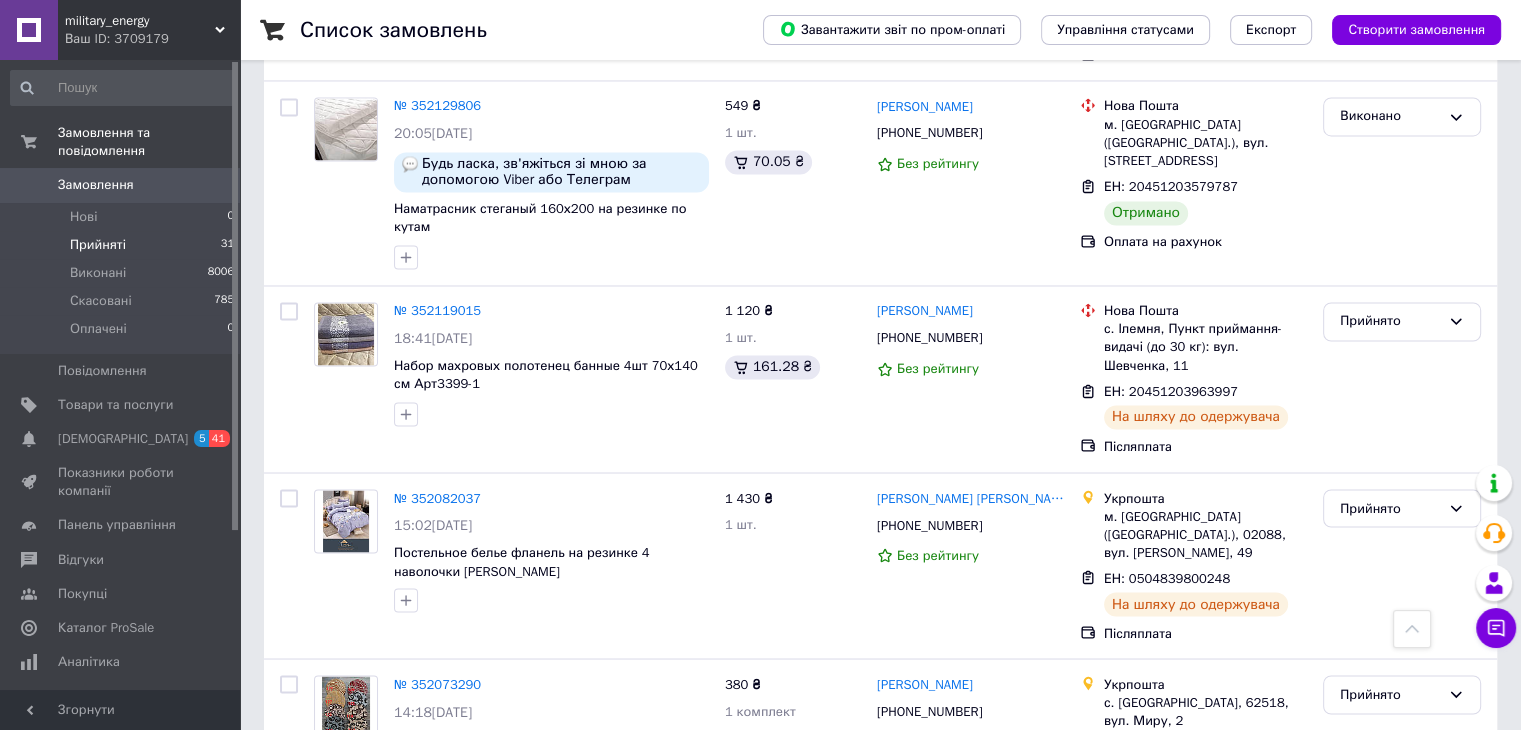click on "Прийняті" at bounding box center [98, 245] 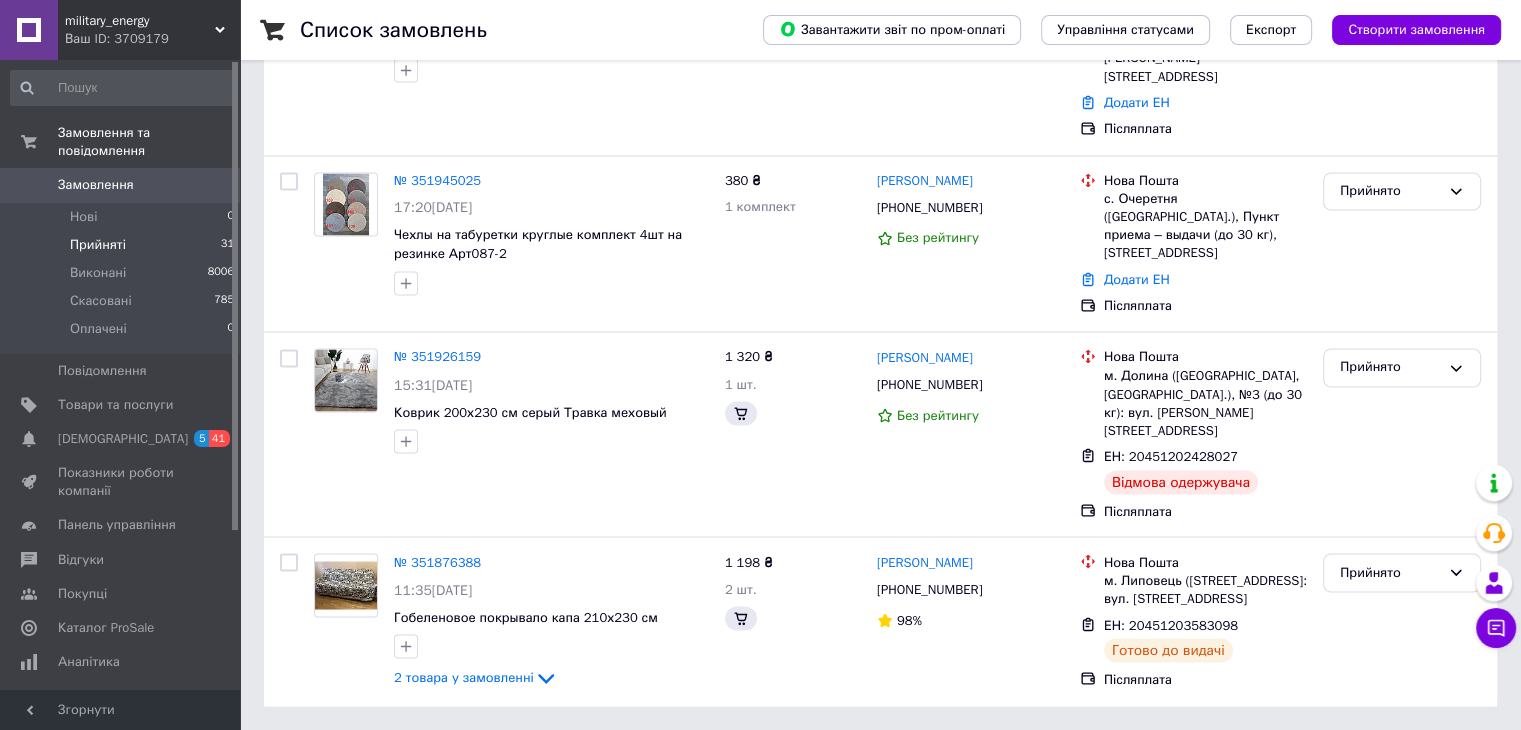 scroll, scrollTop: 0, scrollLeft: 0, axis: both 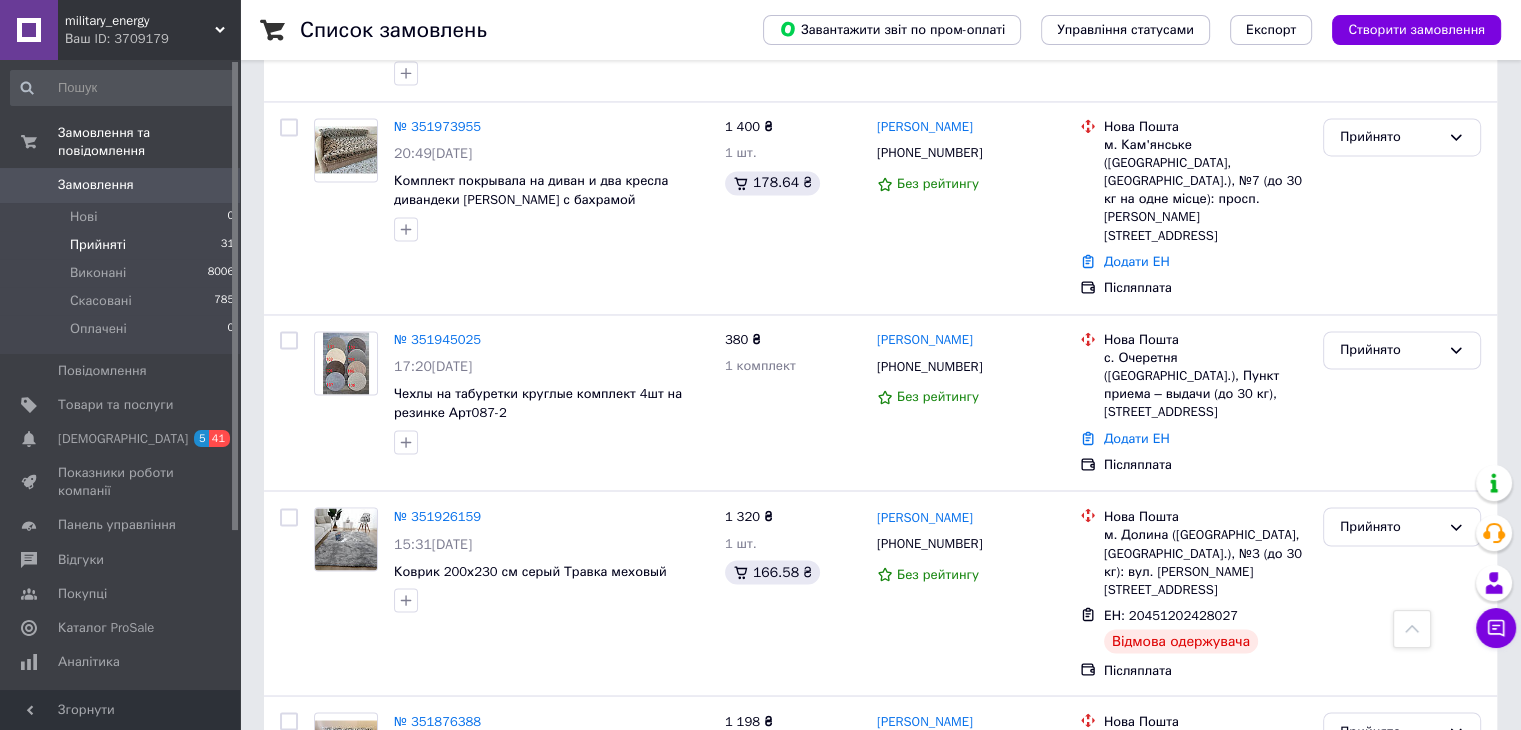 click on "2" at bounding box center [327, 910] 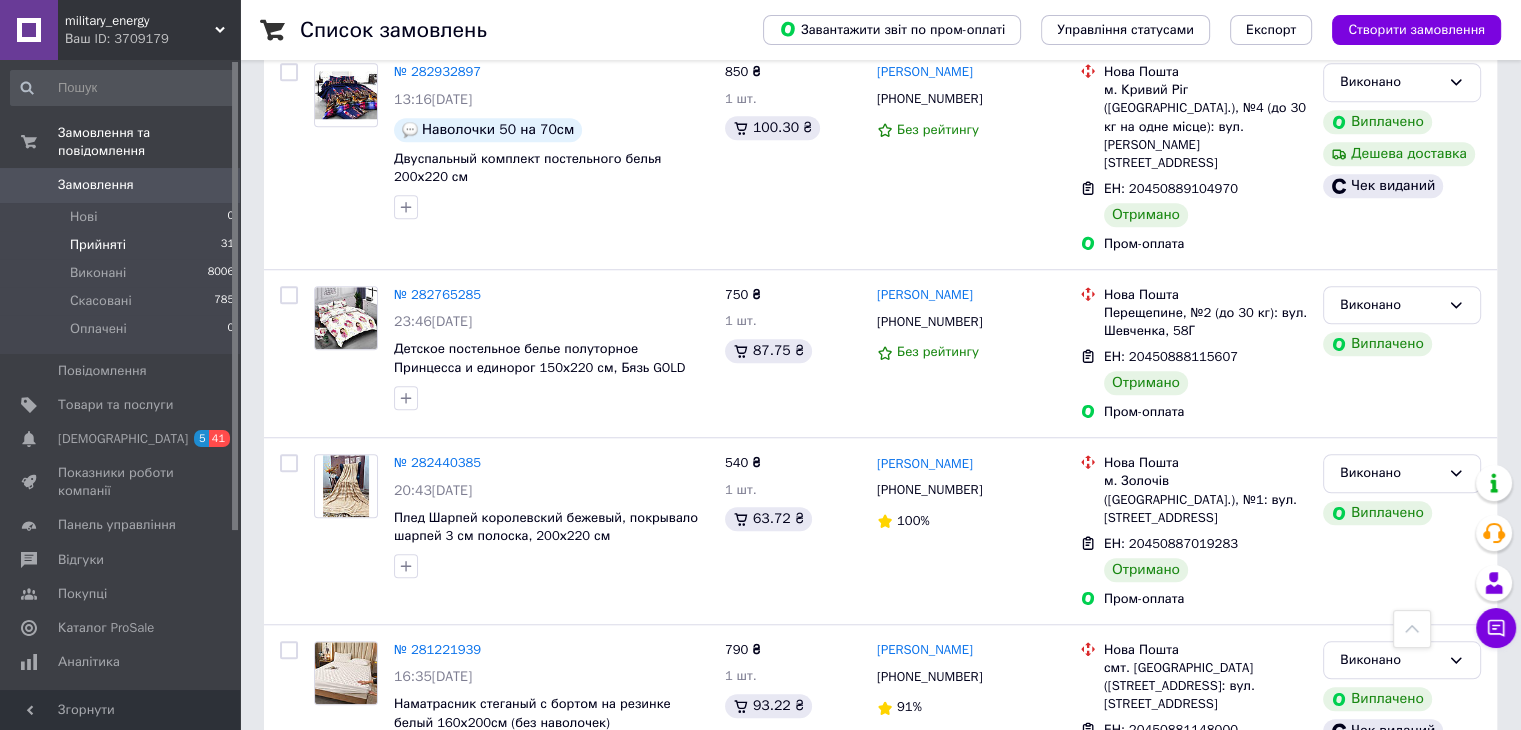 scroll, scrollTop: 1630, scrollLeft: 0, axis: vertical 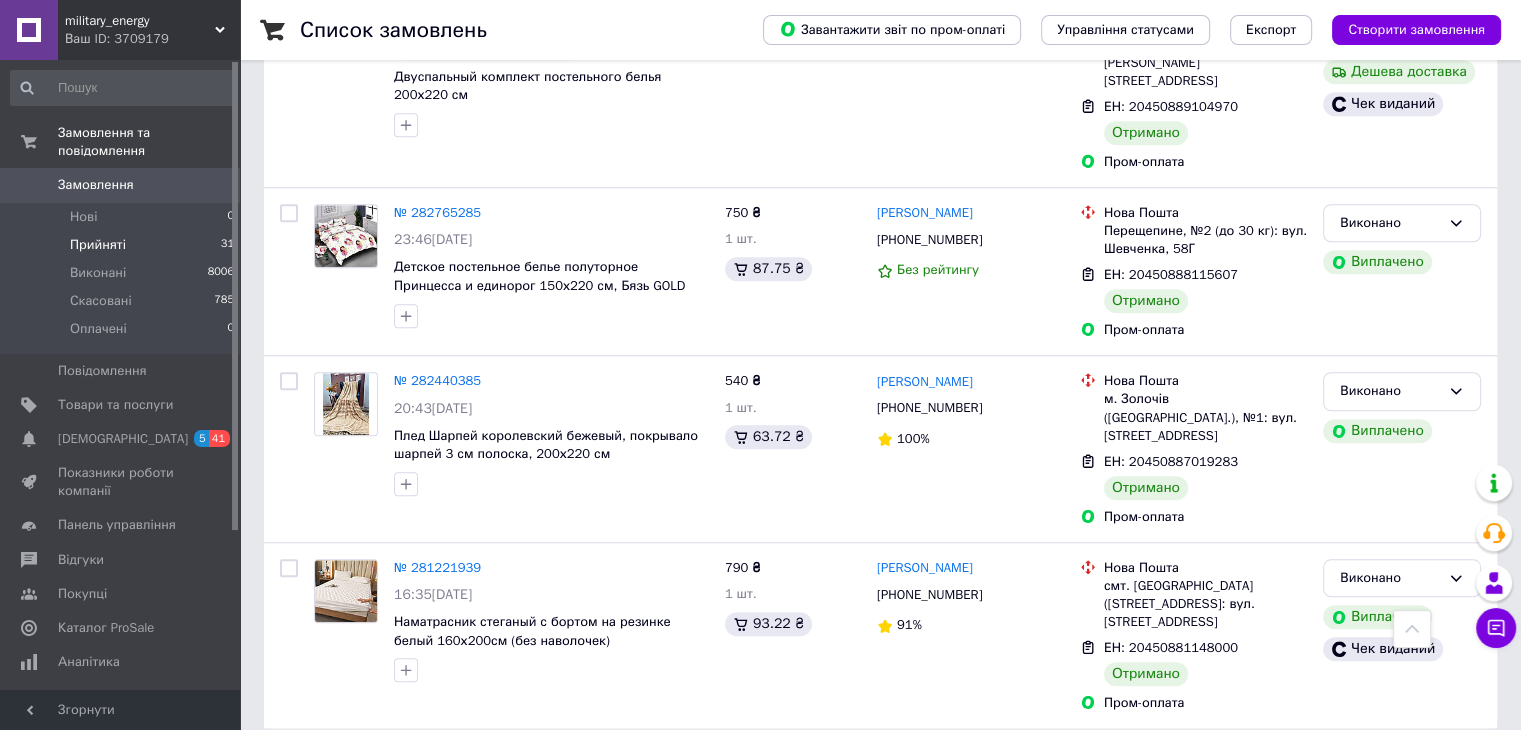click on "1" at bounding box center [404, 773] 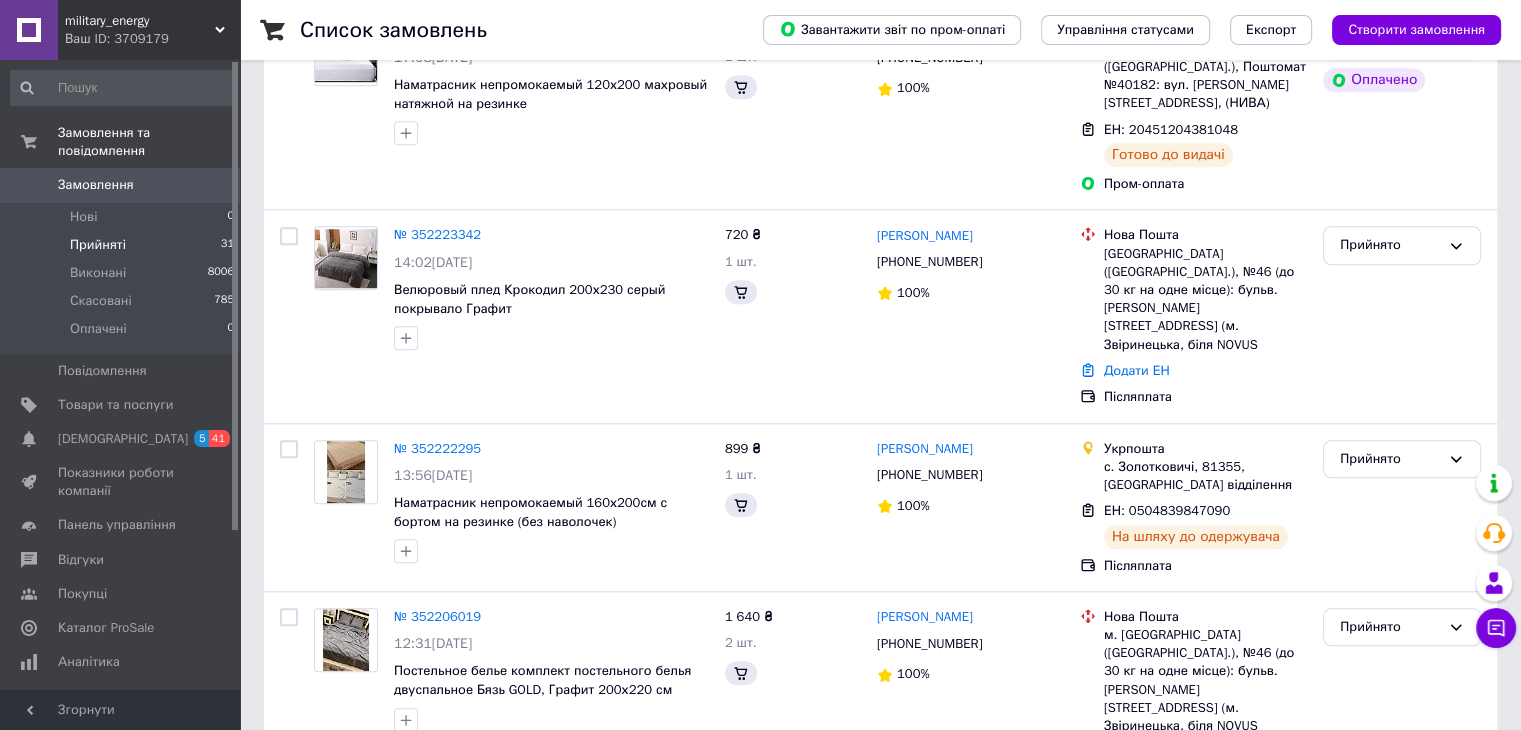 scroll, scrollTop: 0, scrollLeft: 0, axis: both 